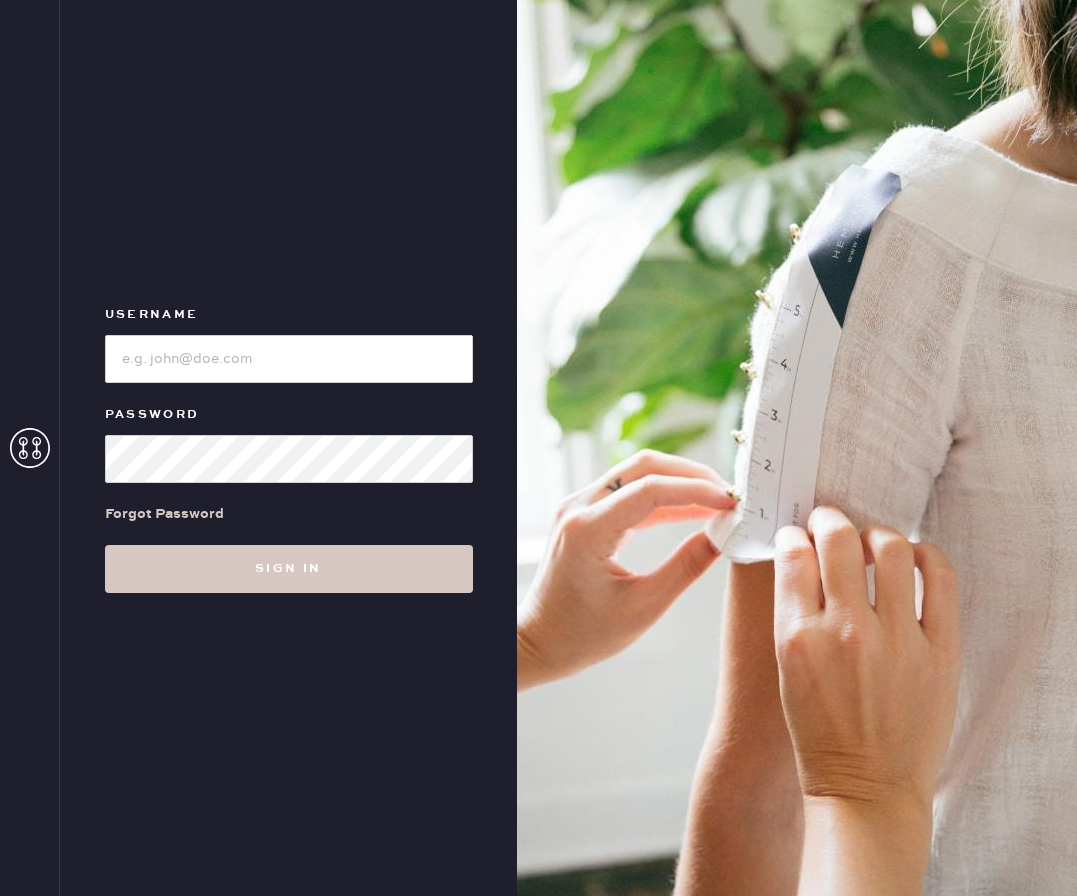 scroll, scrollTop: 0, scrollLeft: 0, axis: both 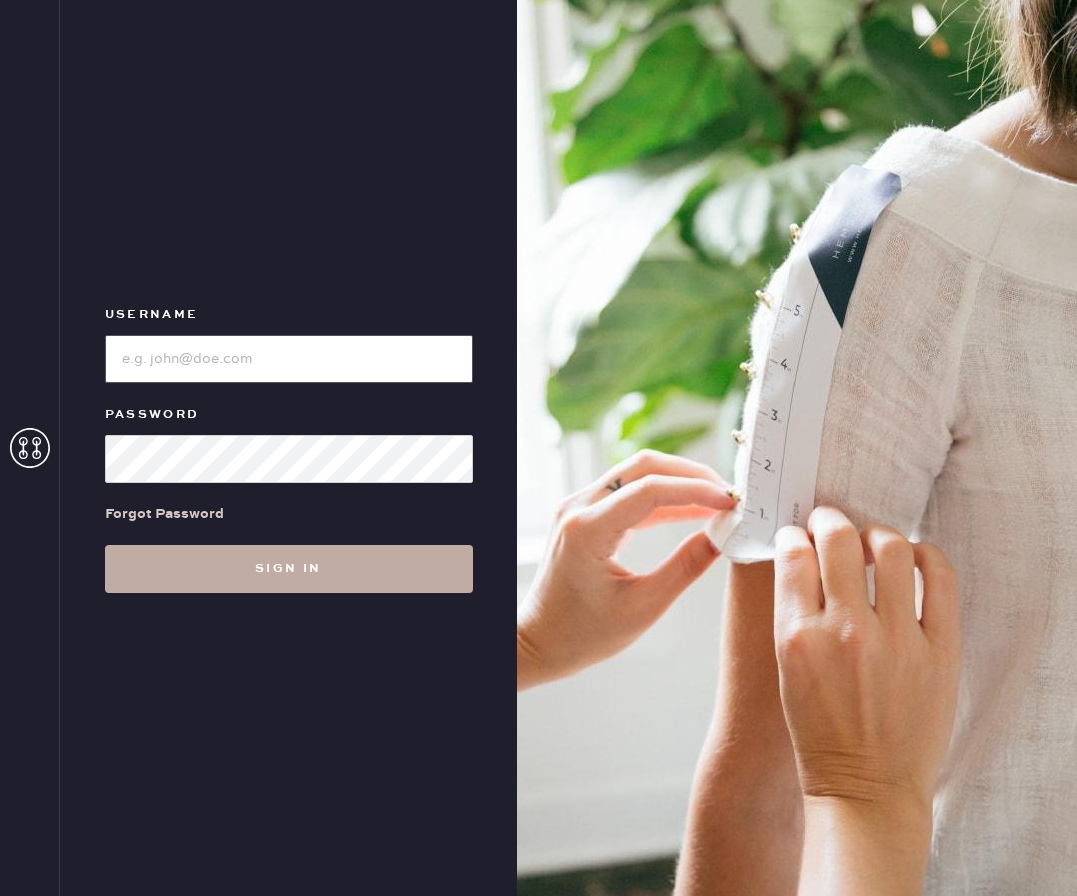 type on "Reformationrittenhouse" 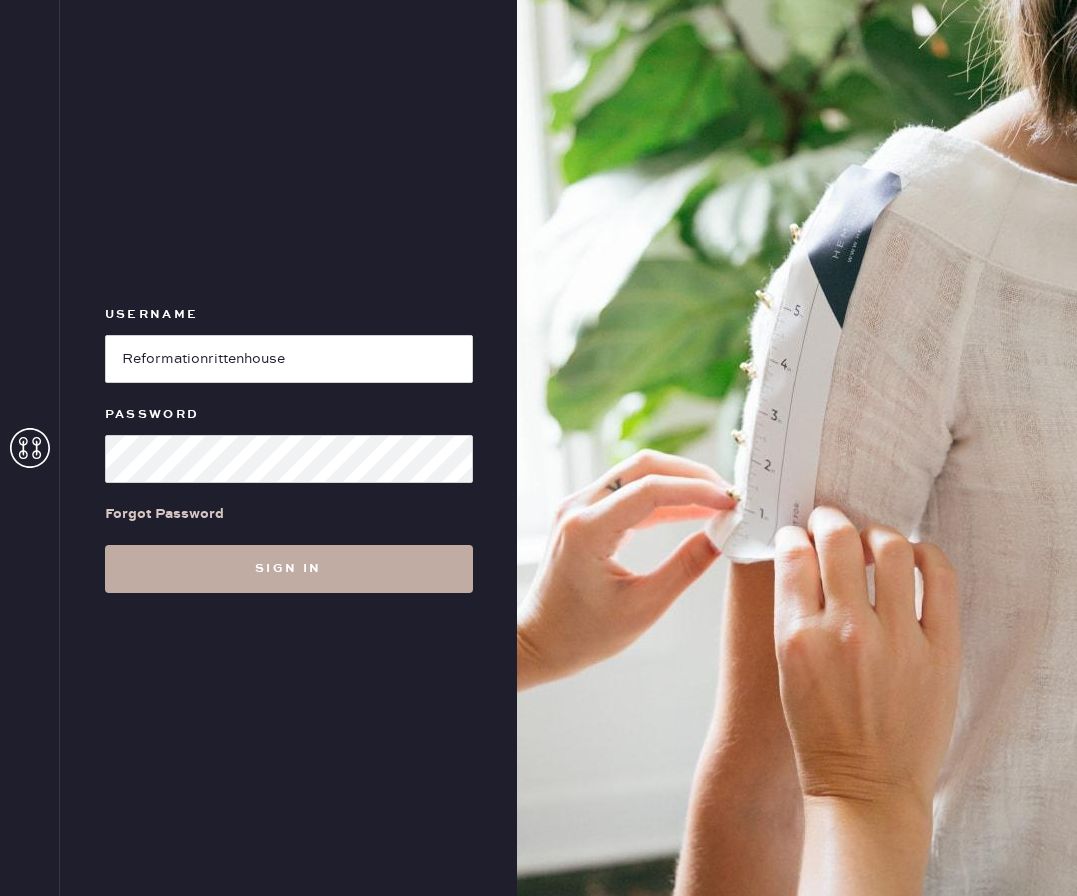 click on "Sign in" at bounding box center (289, 569) 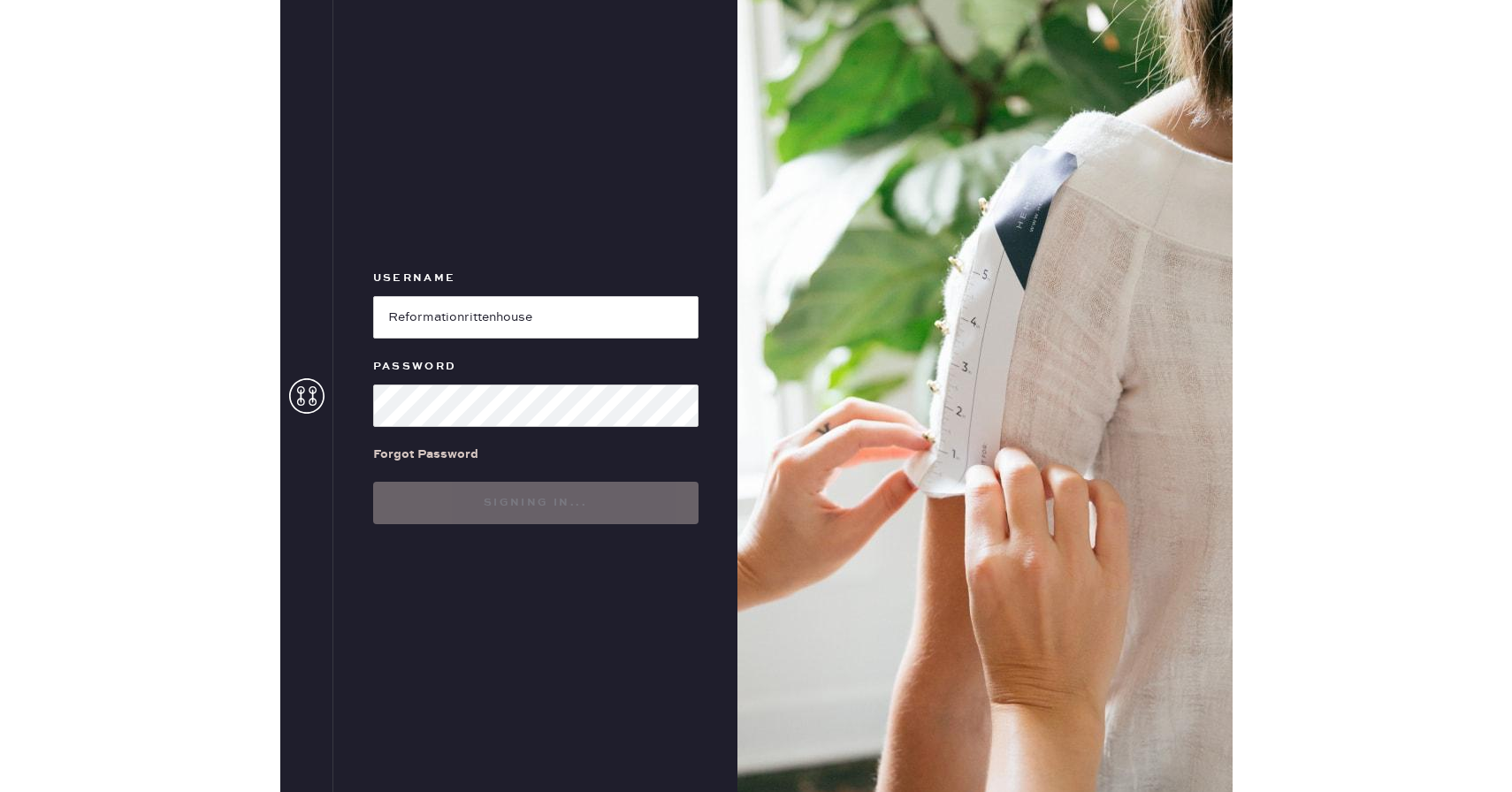 scroll, scrollTop: 0, scrollLeft: 0, axis: both 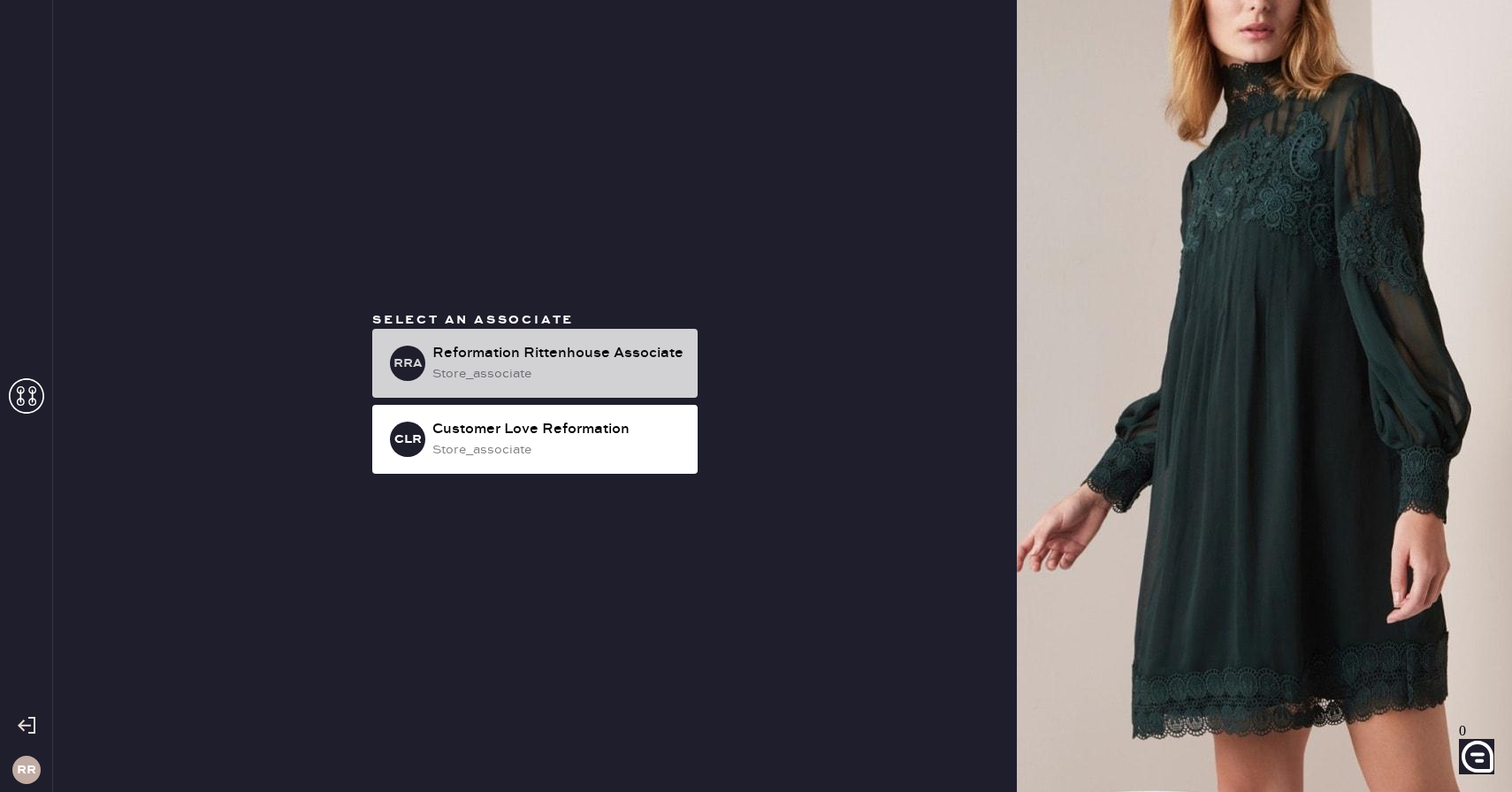 click on "store_associate" at bounding box center (558, 374) 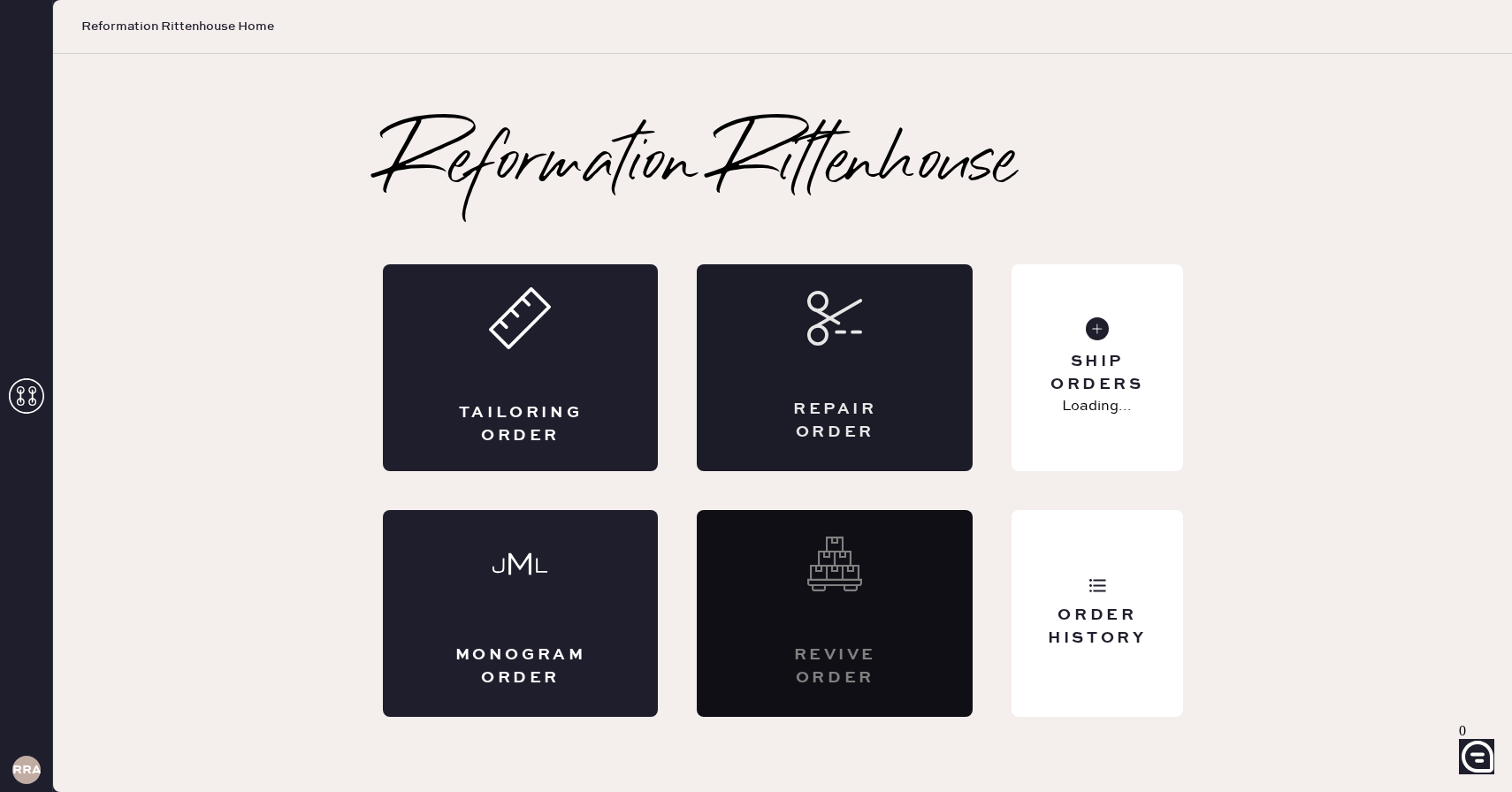click on "Repair Order" at bounding box center [835, 368] 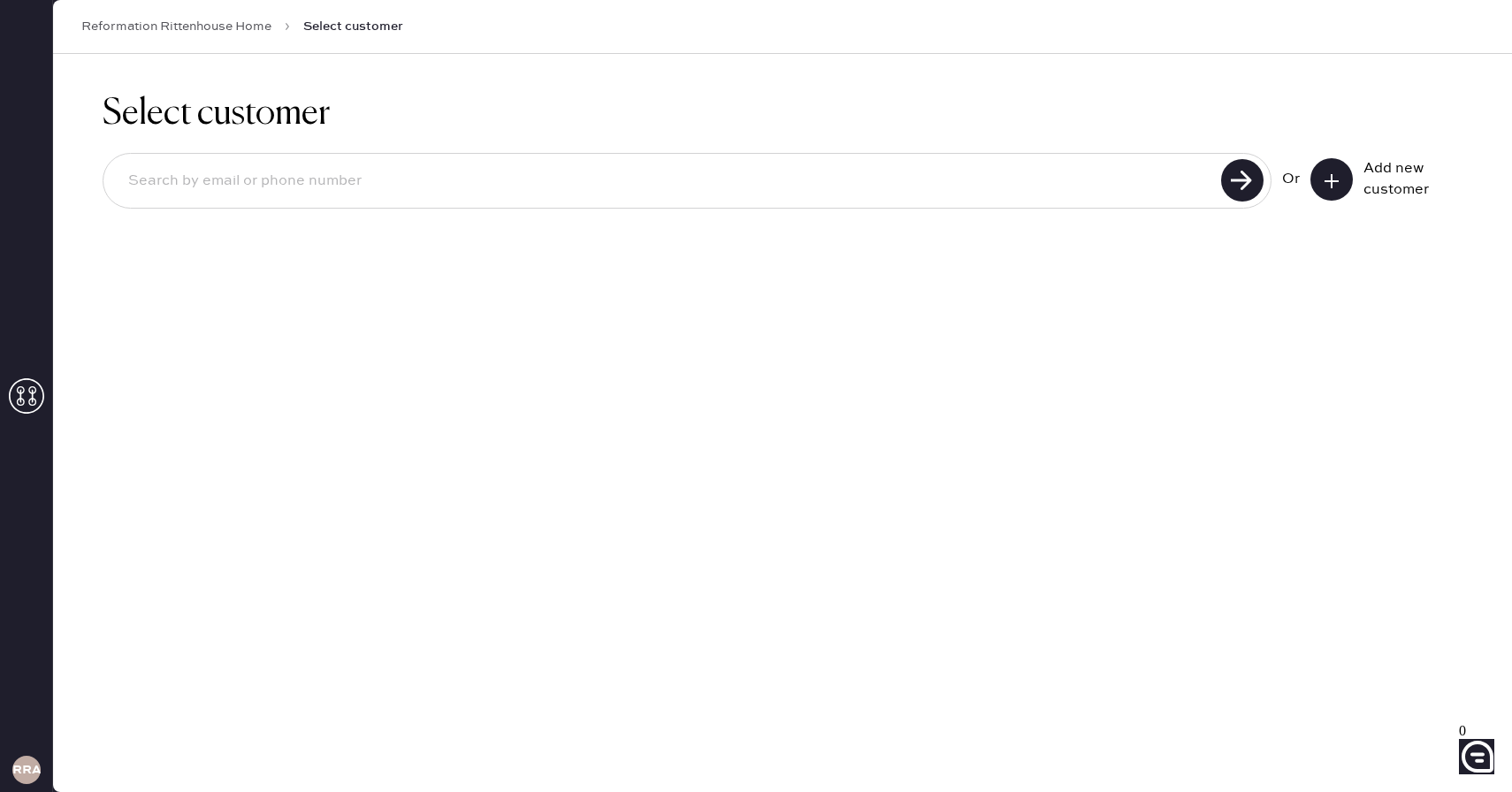 click at bounding box center [1332, 179] 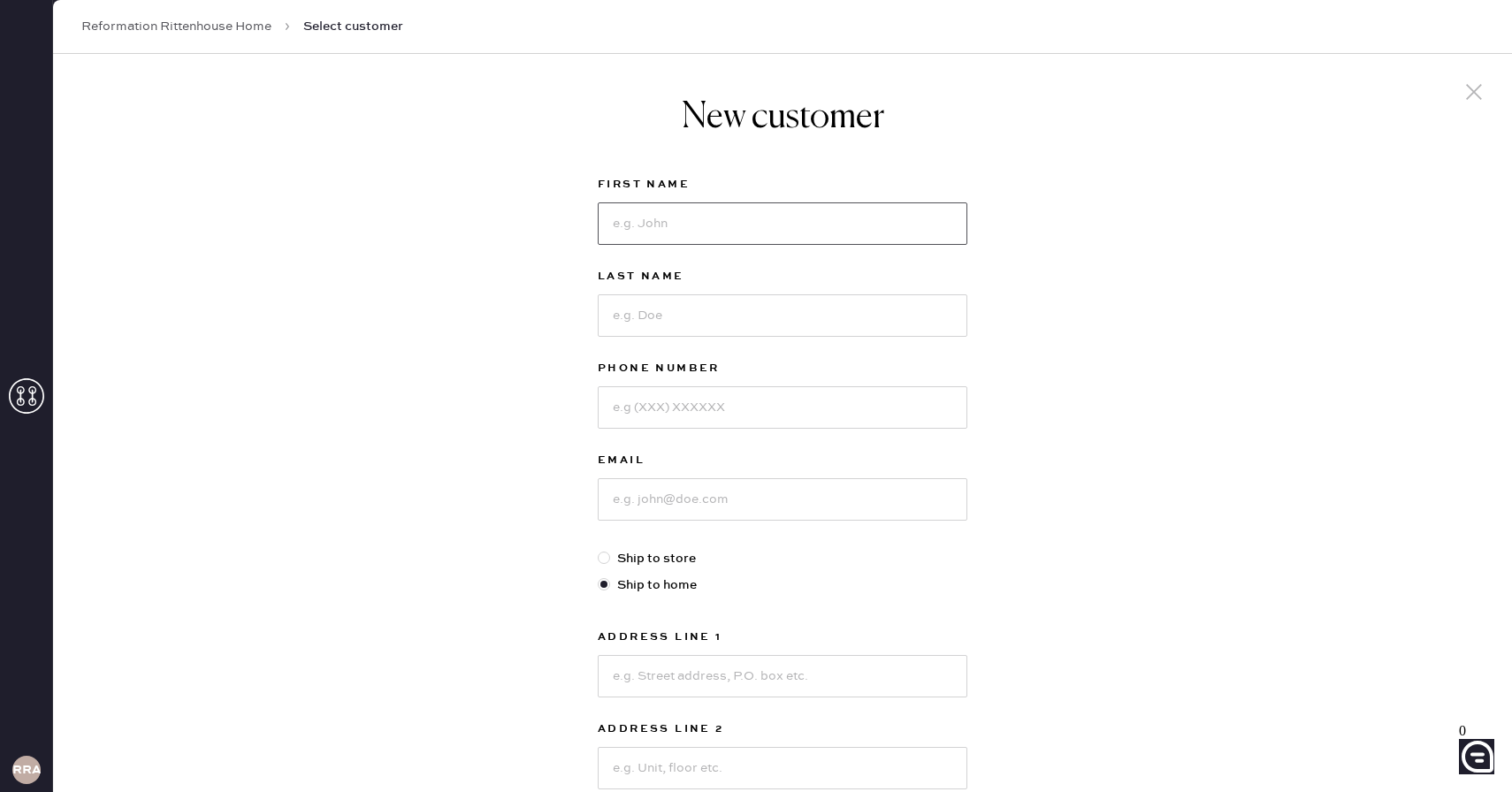 click at bounding box center [783, 224] 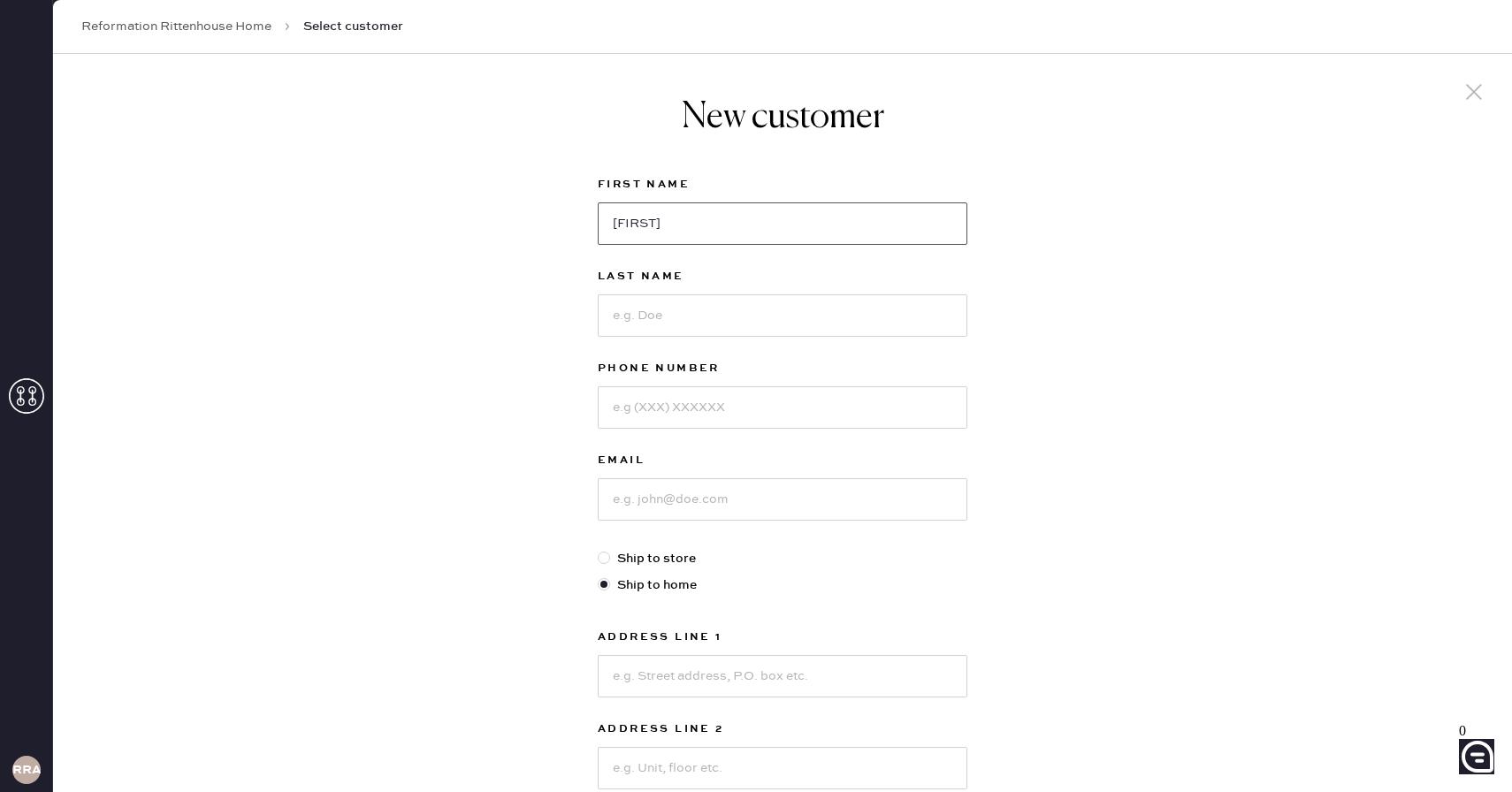 type on "[FIRST]" 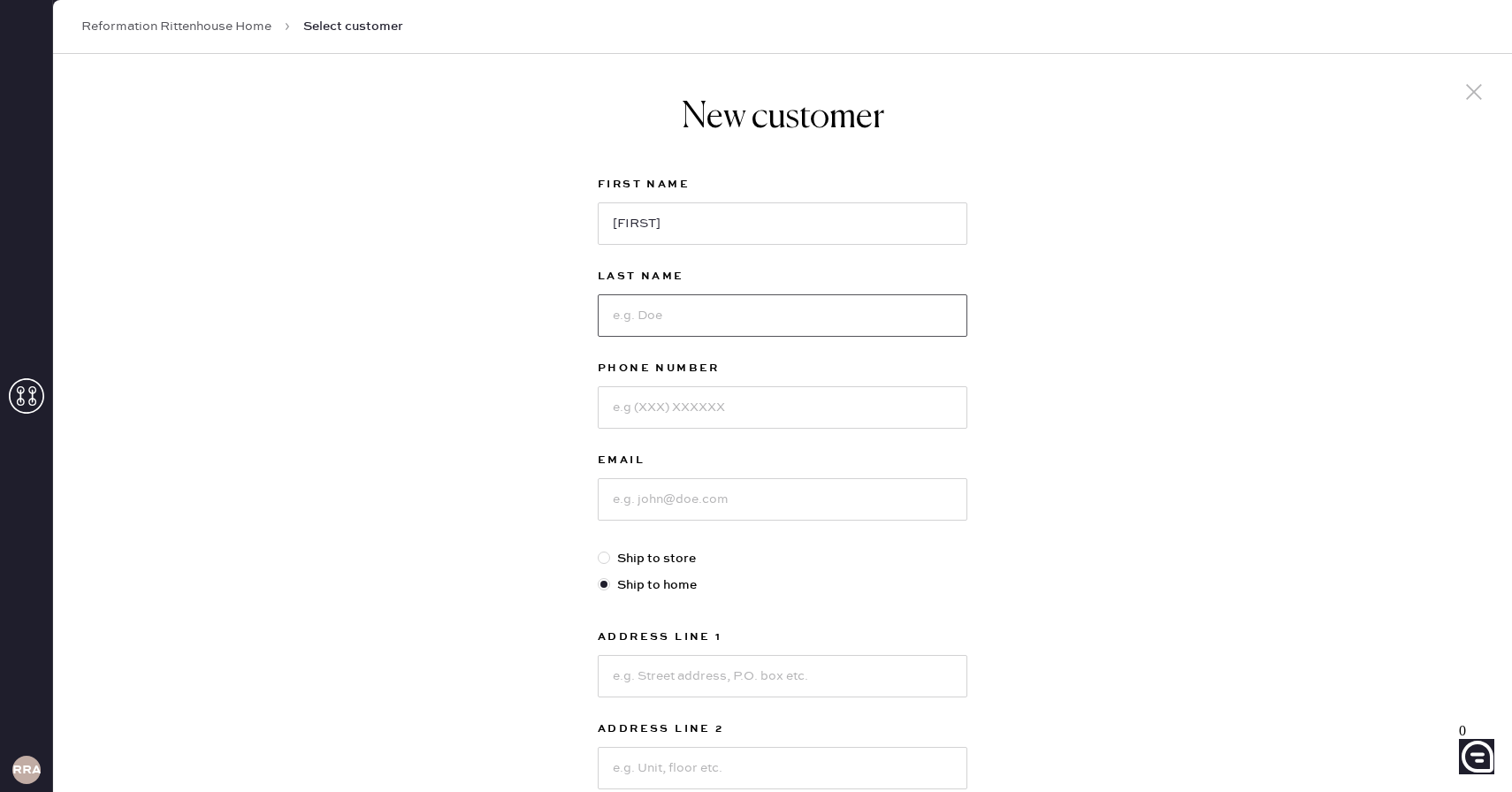 click at bounding box center (783, 316) 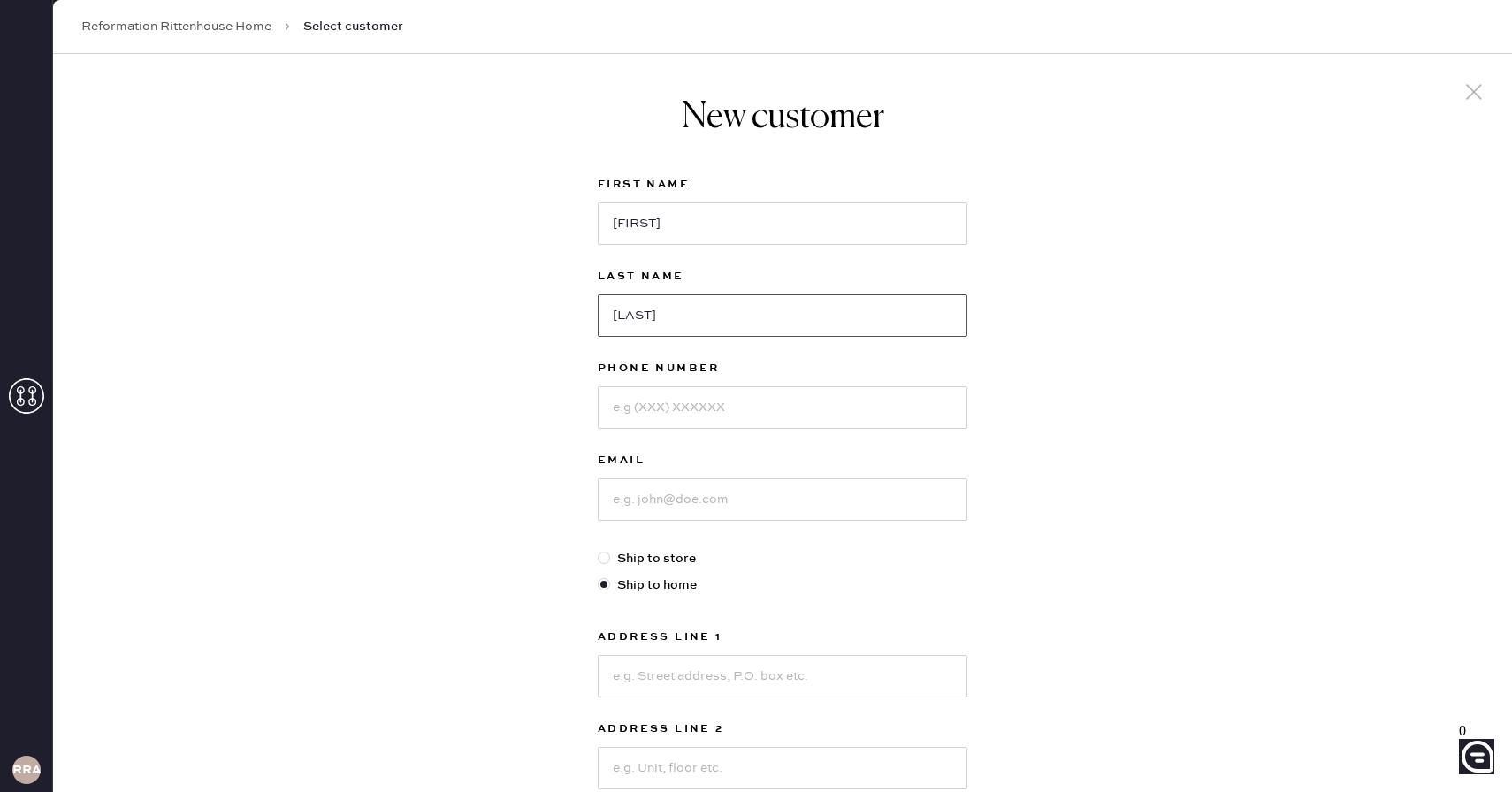 type on "[LAST]" 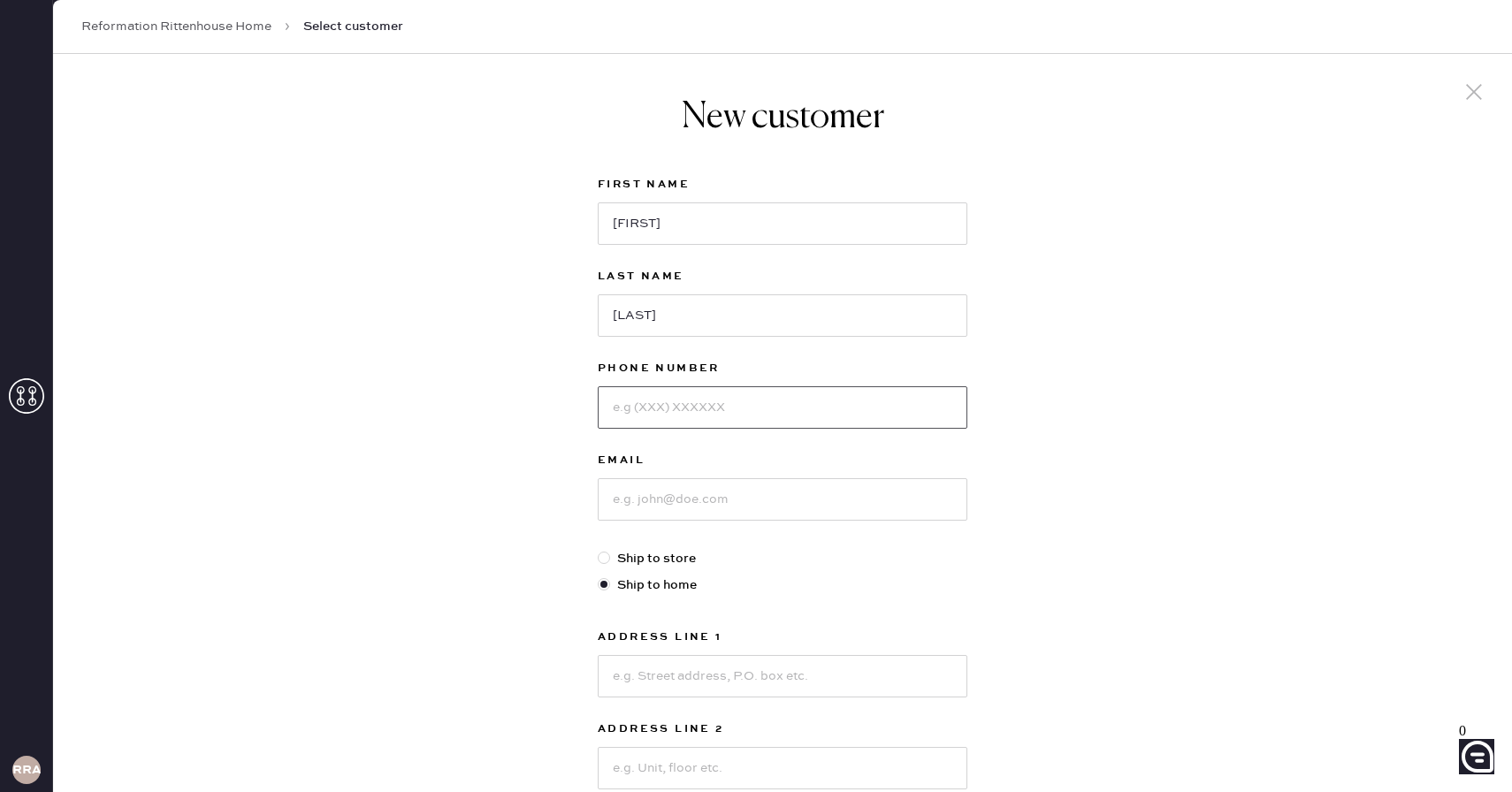 click at bounding box center (783, 407) 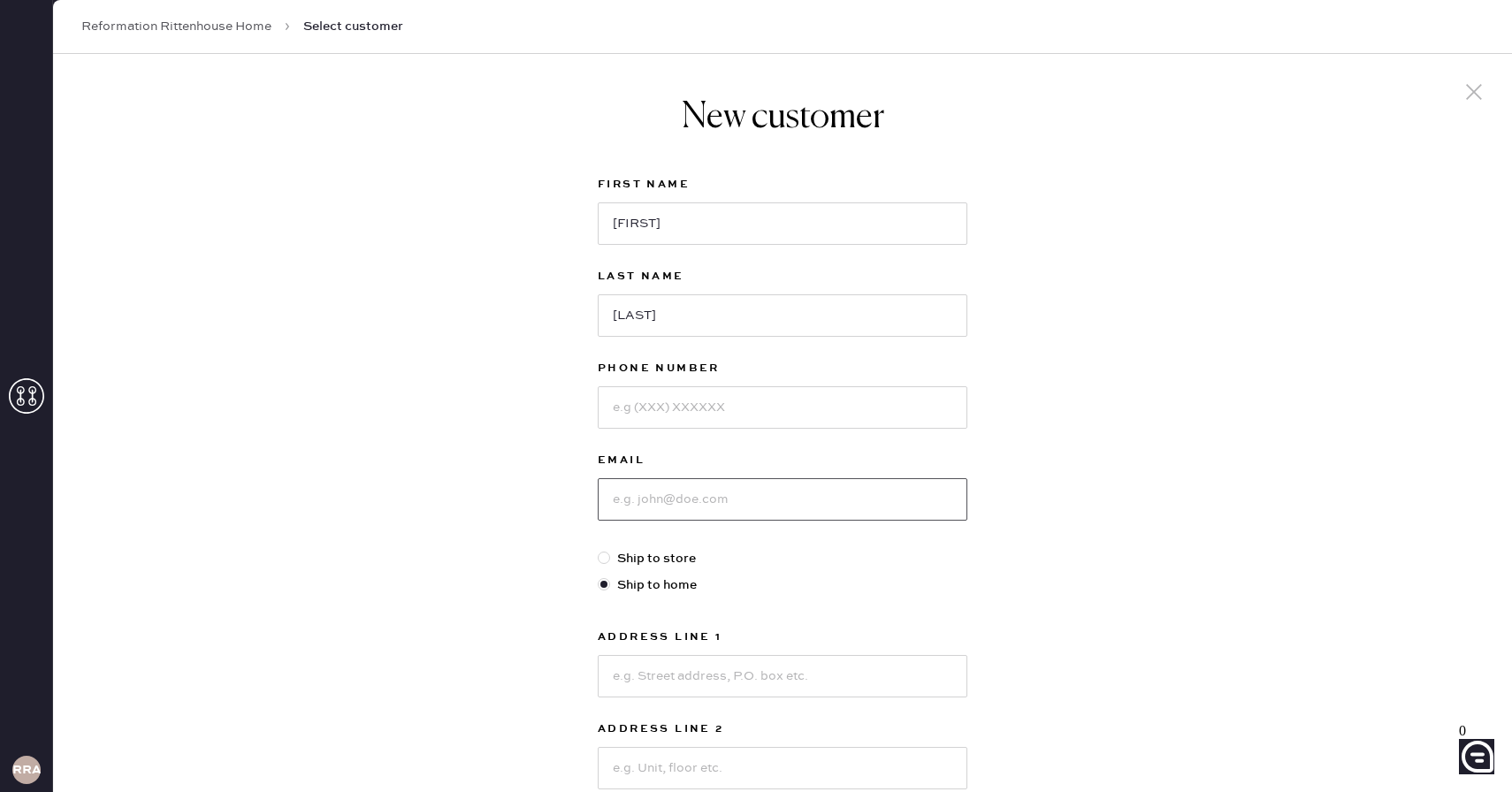 click at bounding box center (783, 499) 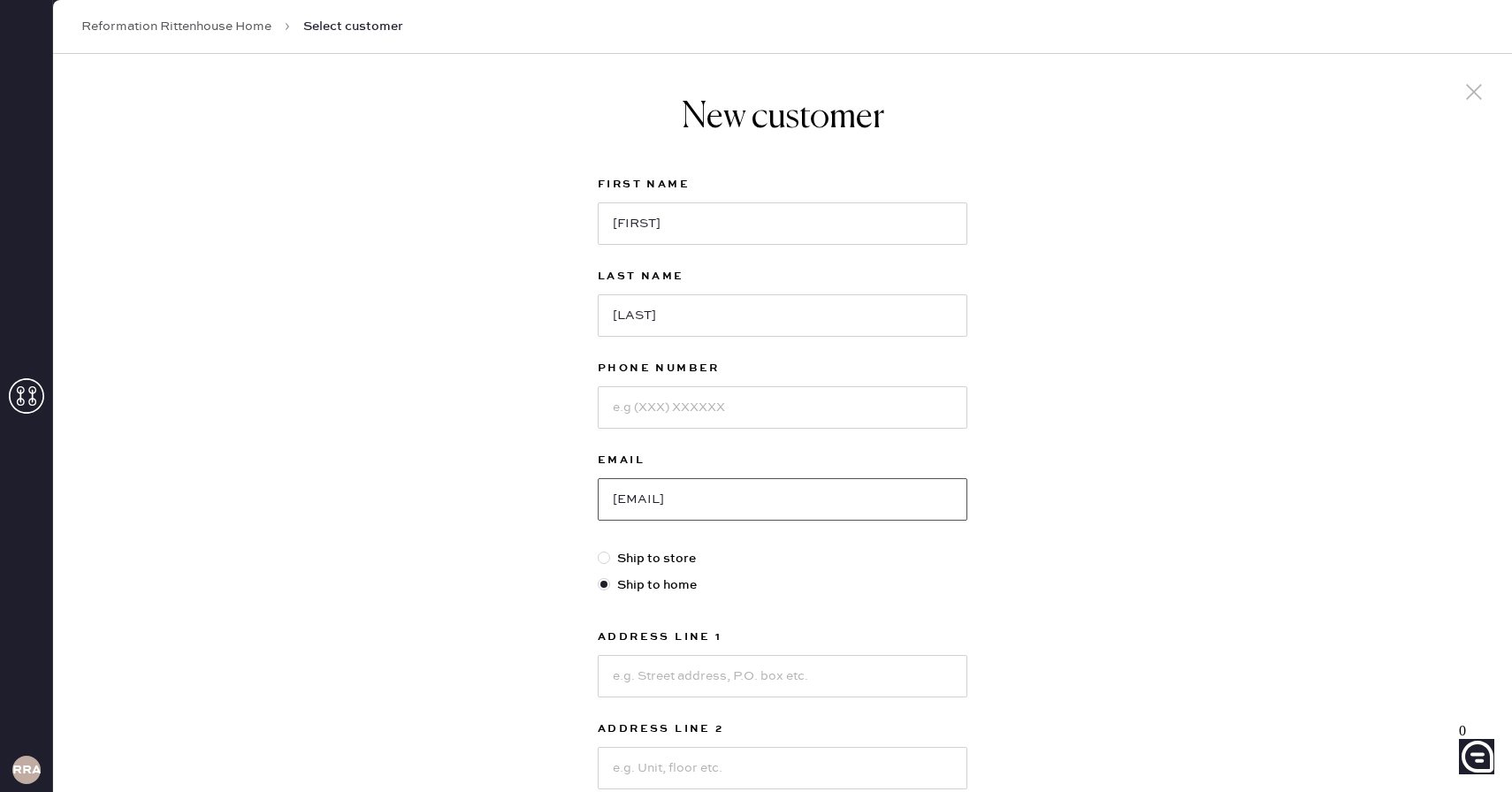 type on "[EMAIL]" 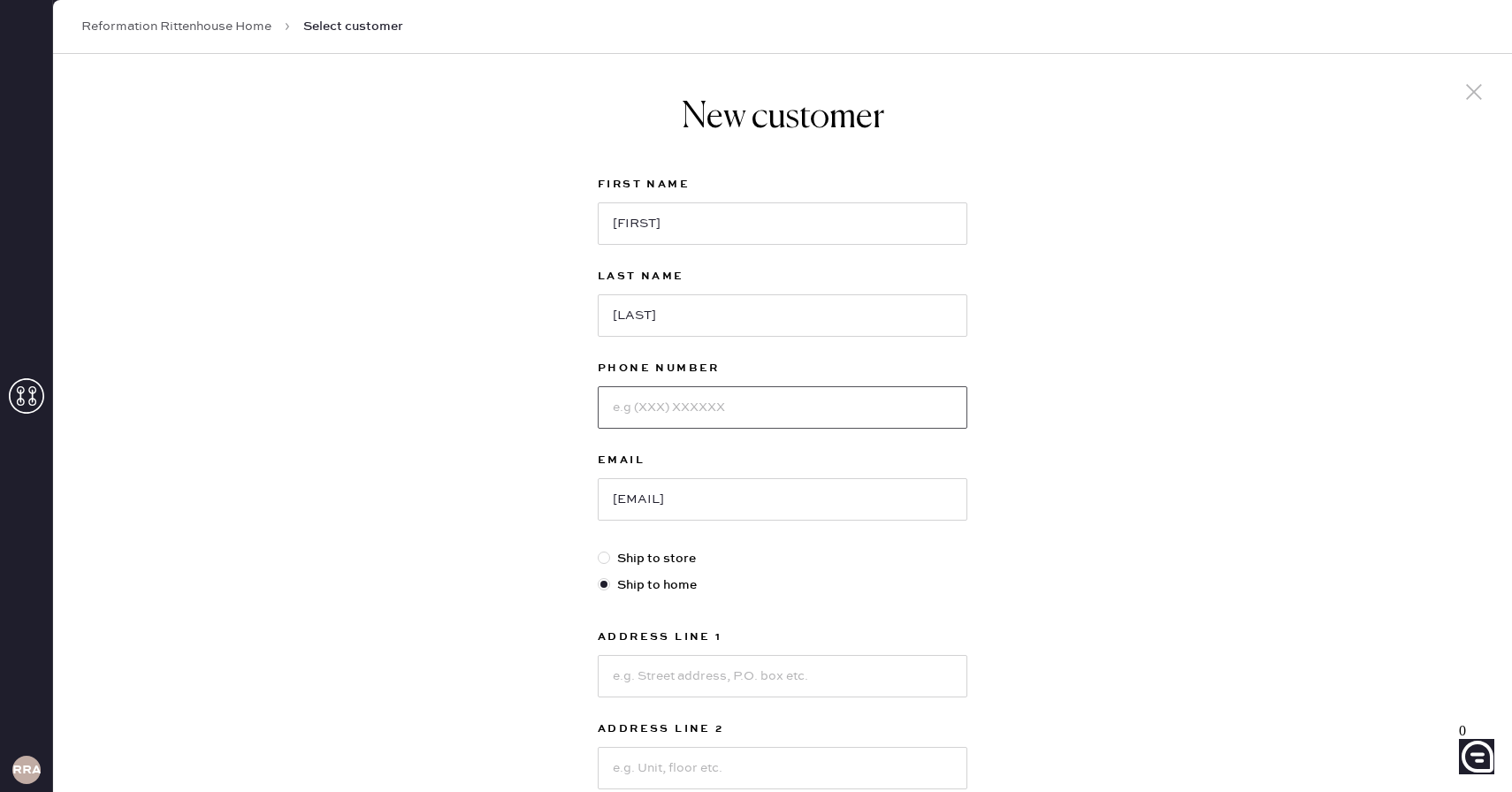 click at bounding box center (783, 407) 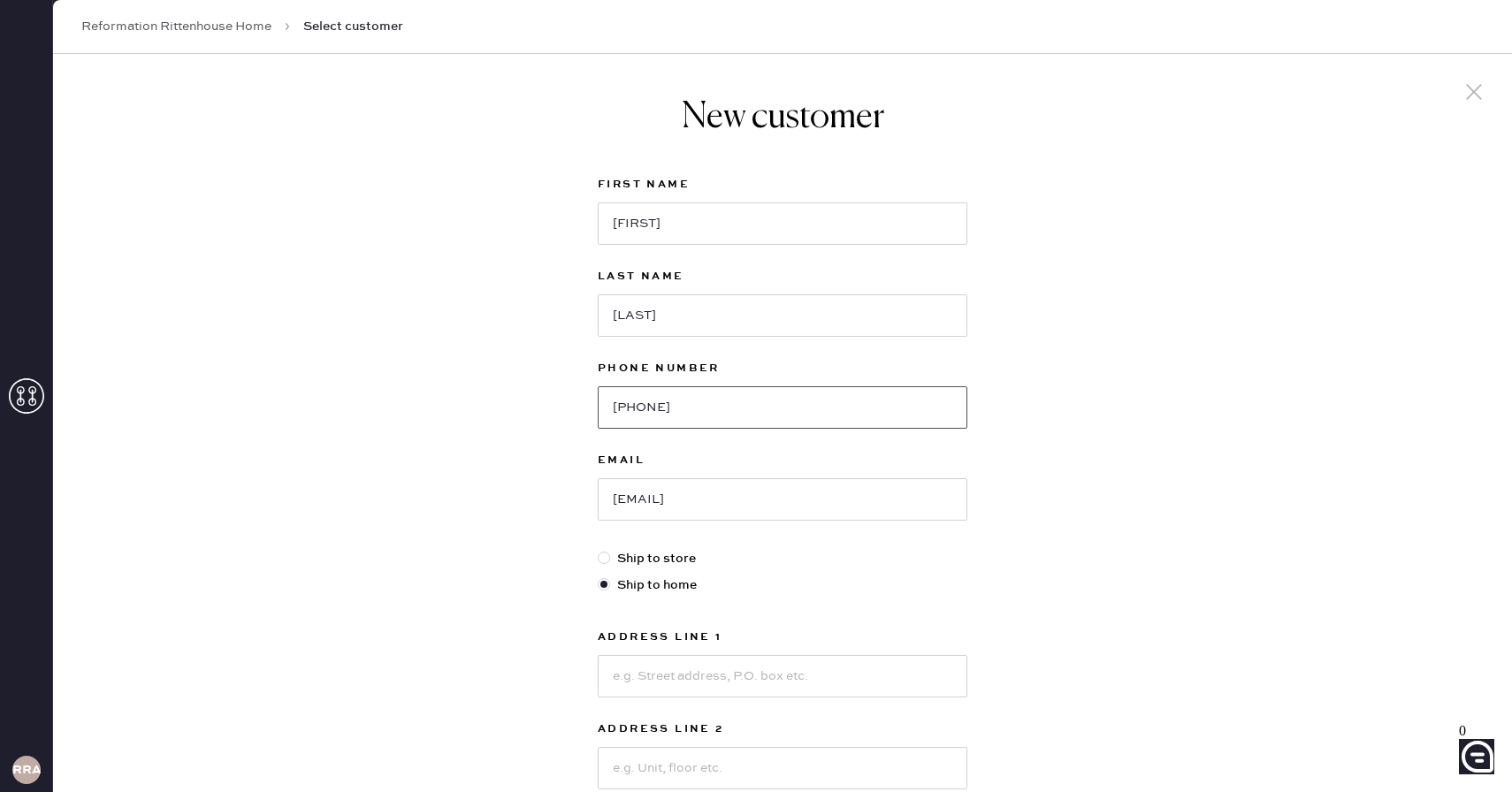 type on "[PHONE]" 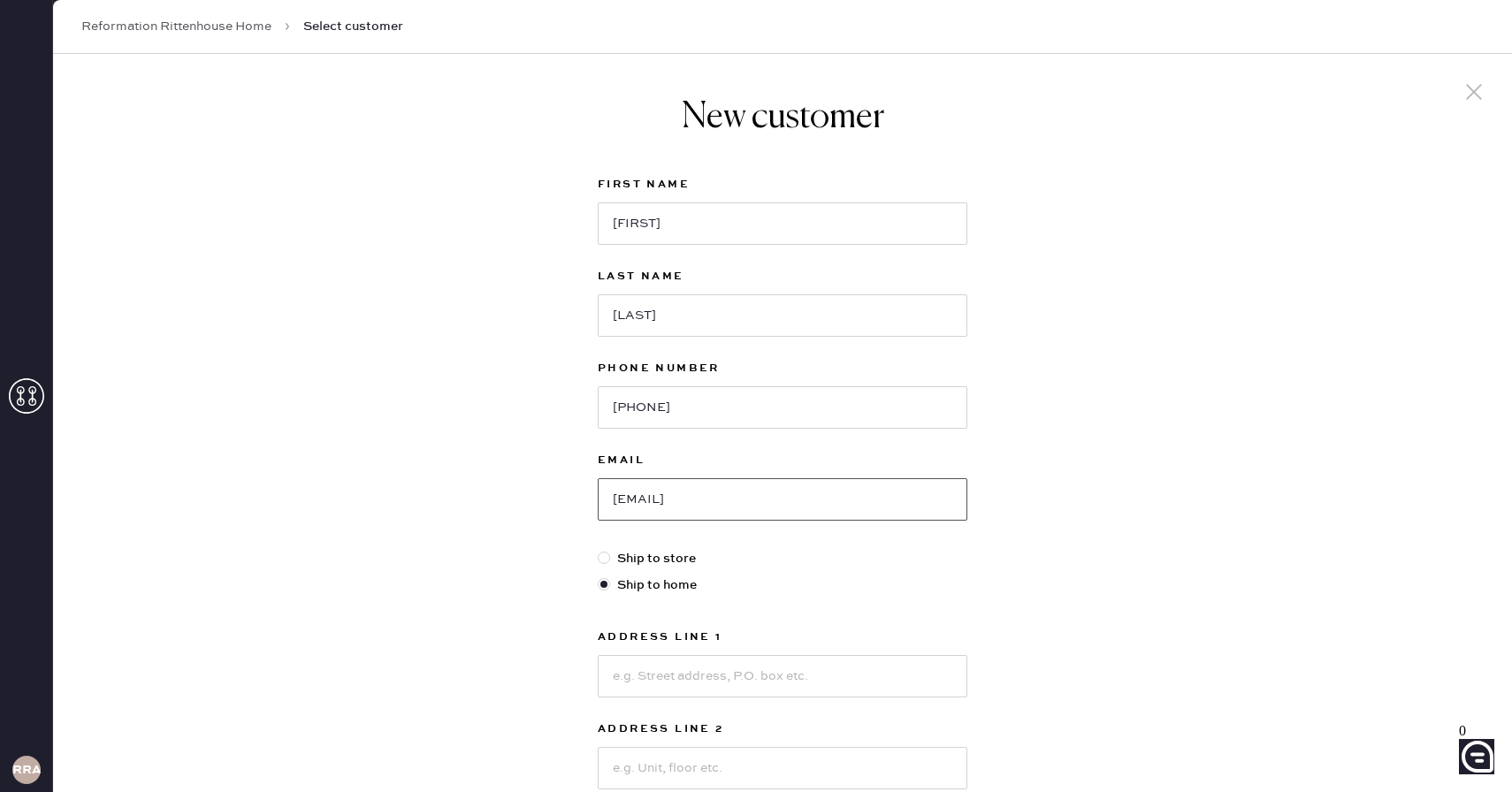 click on "[EMAIL]" at bounding box center [783, 499] 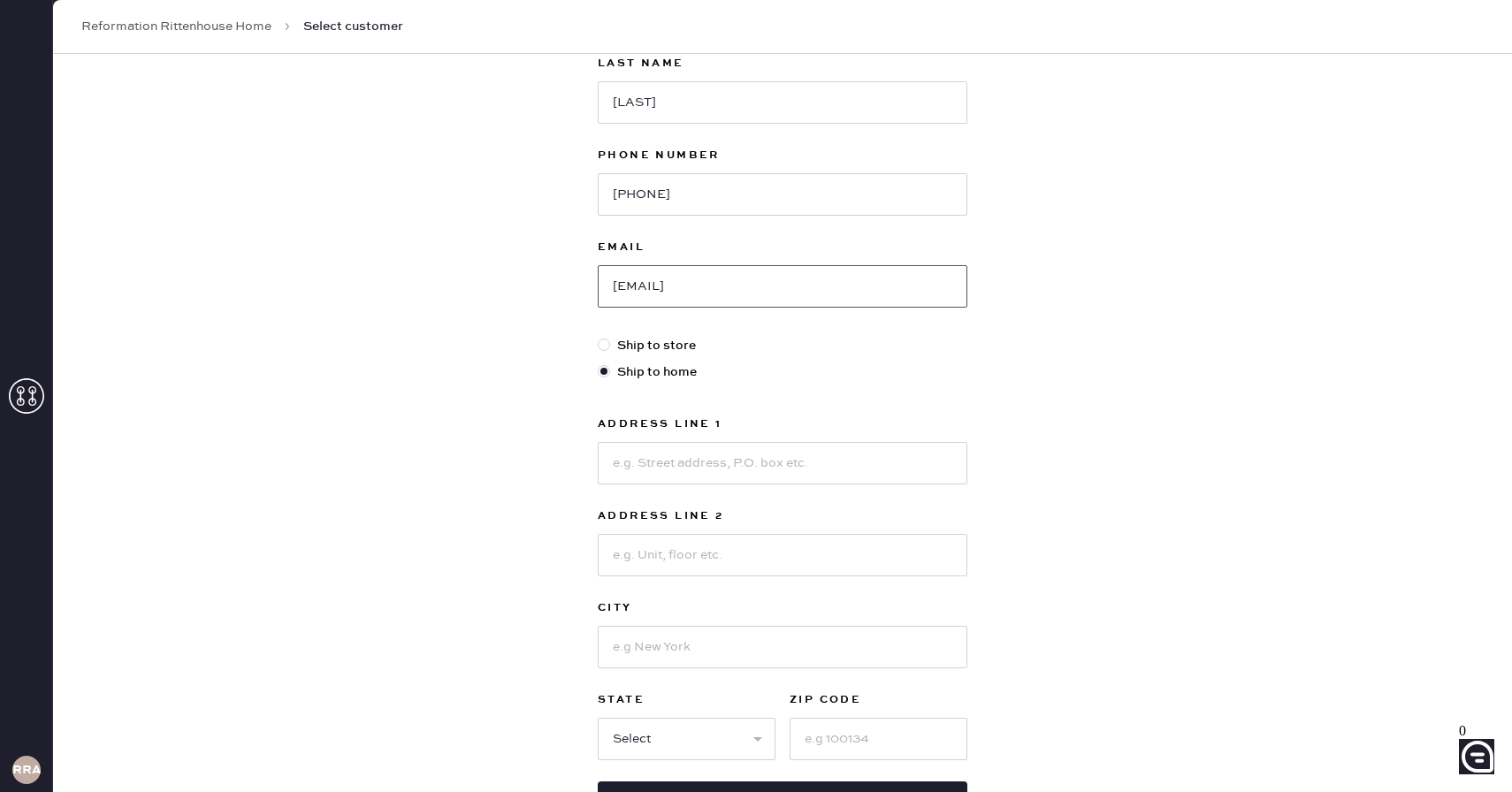 scroll, scrollTop: 232, scrollLeft: 0, axis: vertical 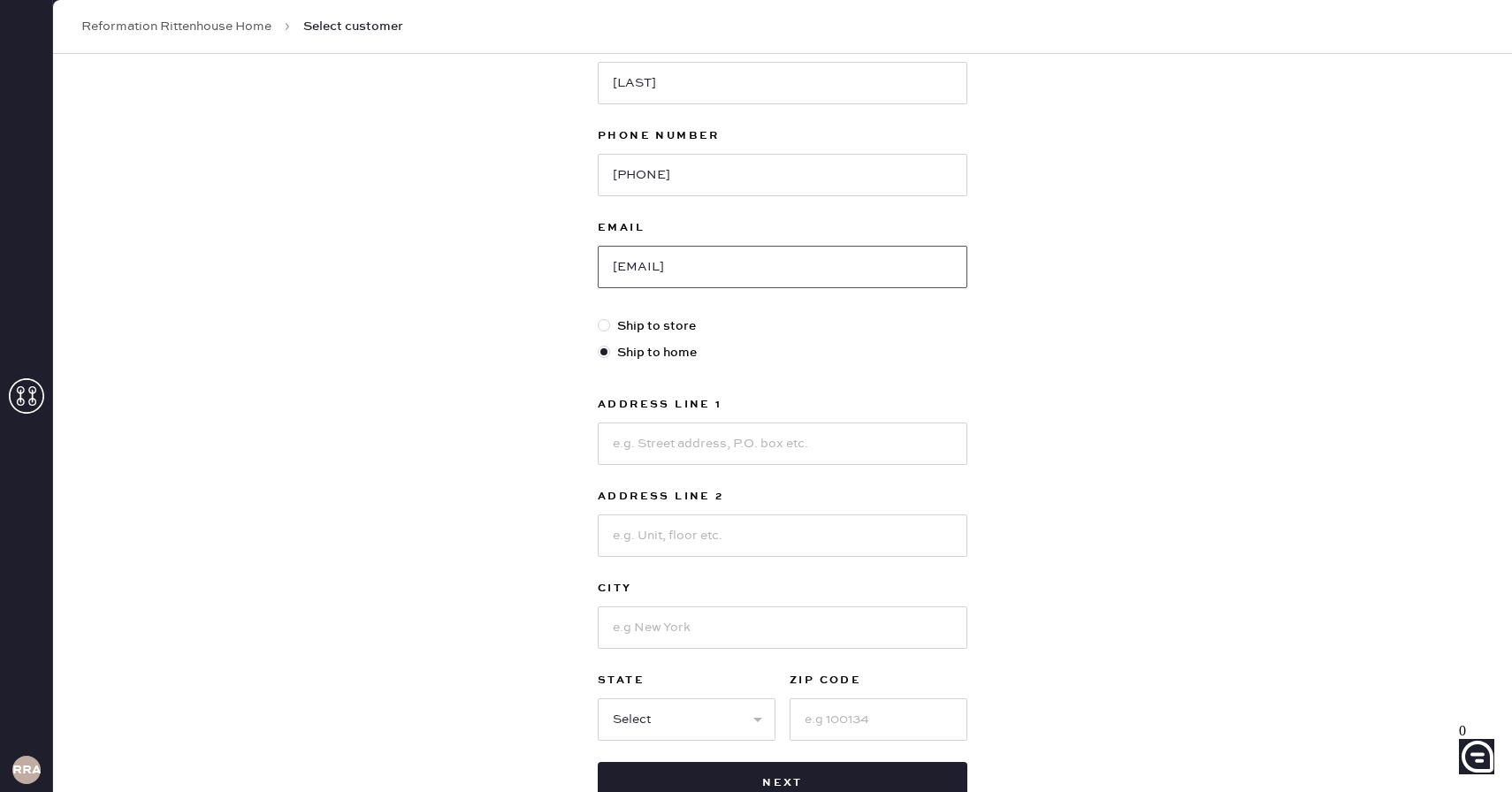 type on "[EMAIL]" 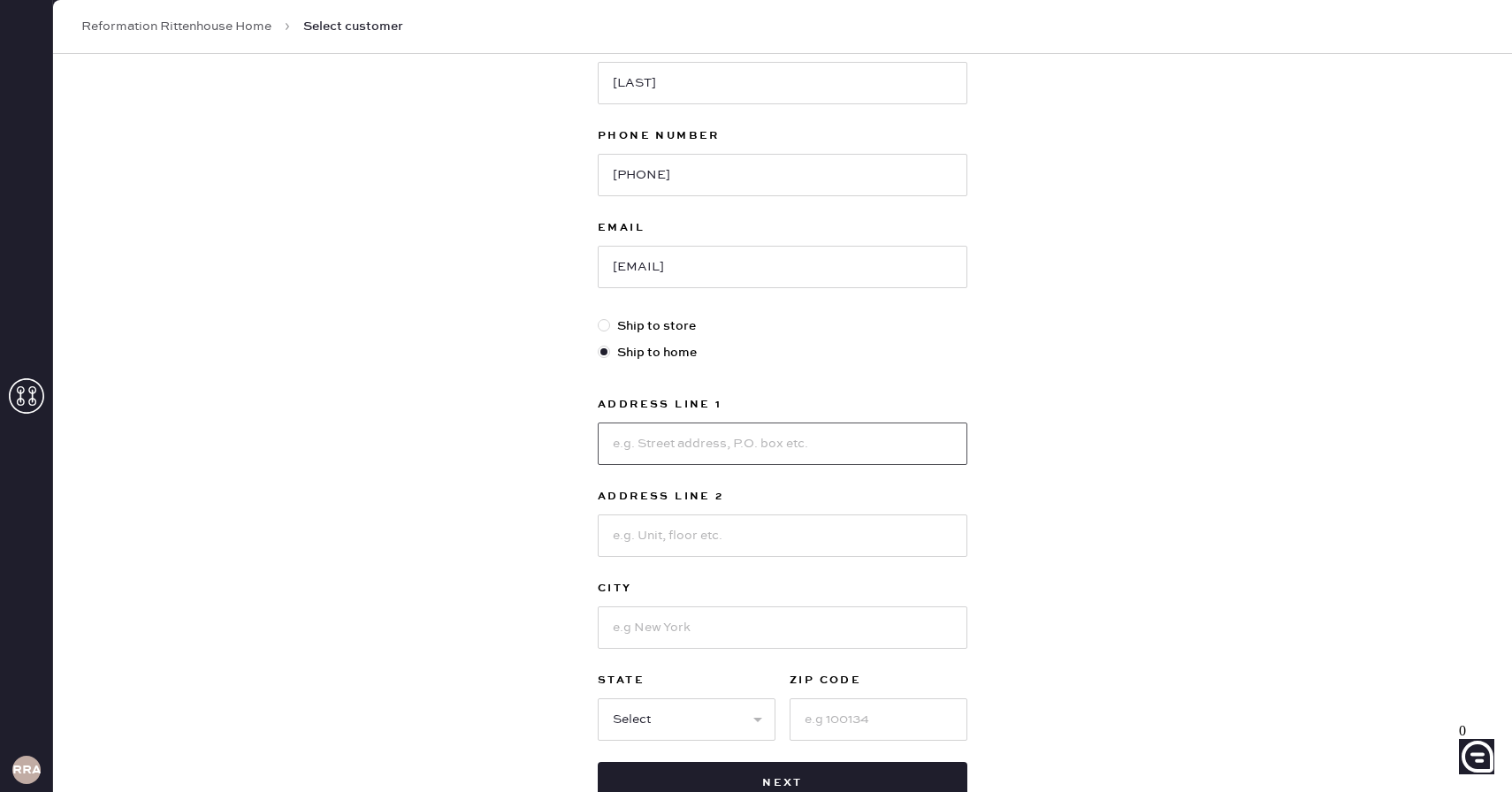 click at bounding box center (783, 444) 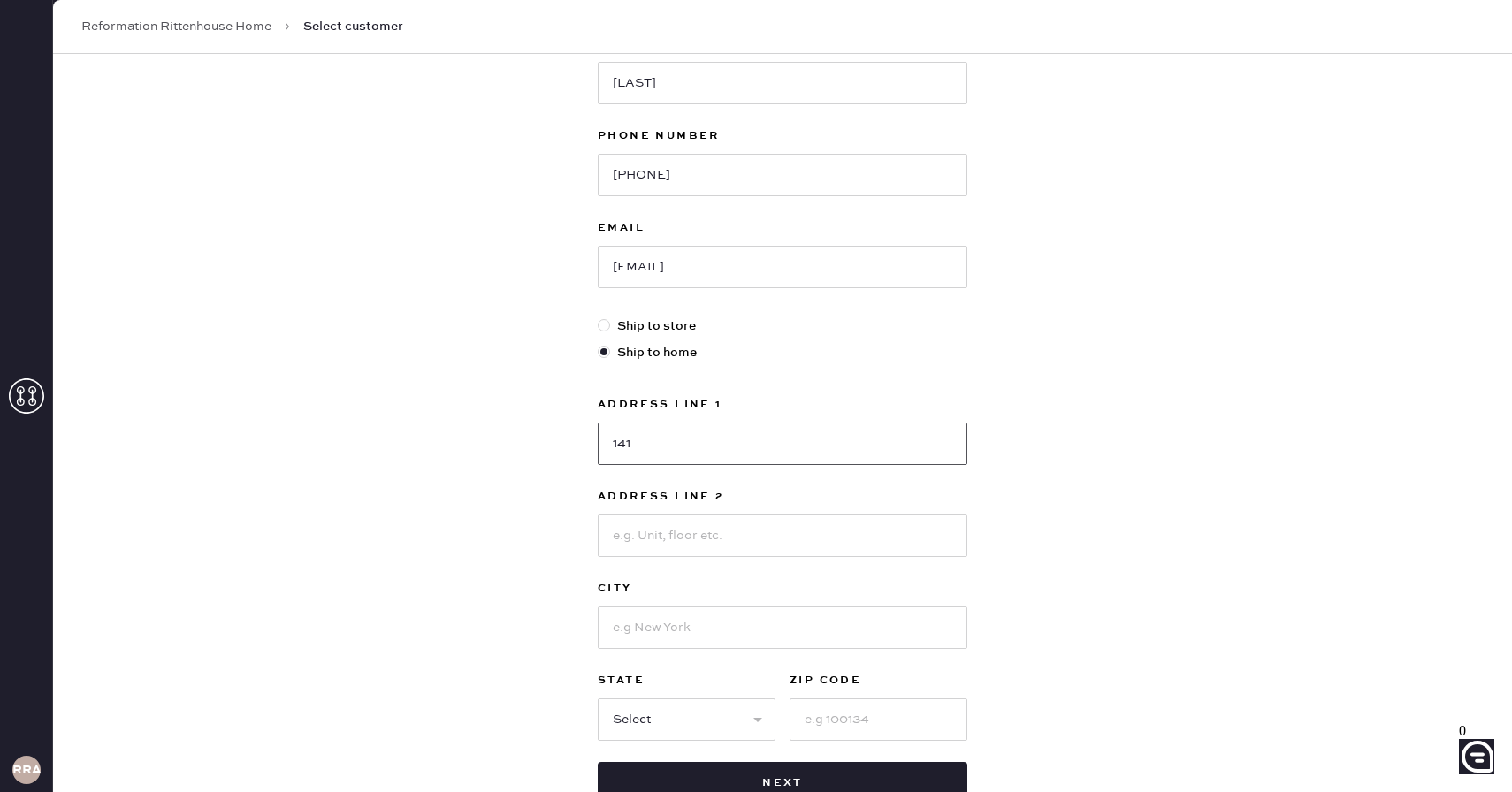click on "141" at bounding box center [783, 444] 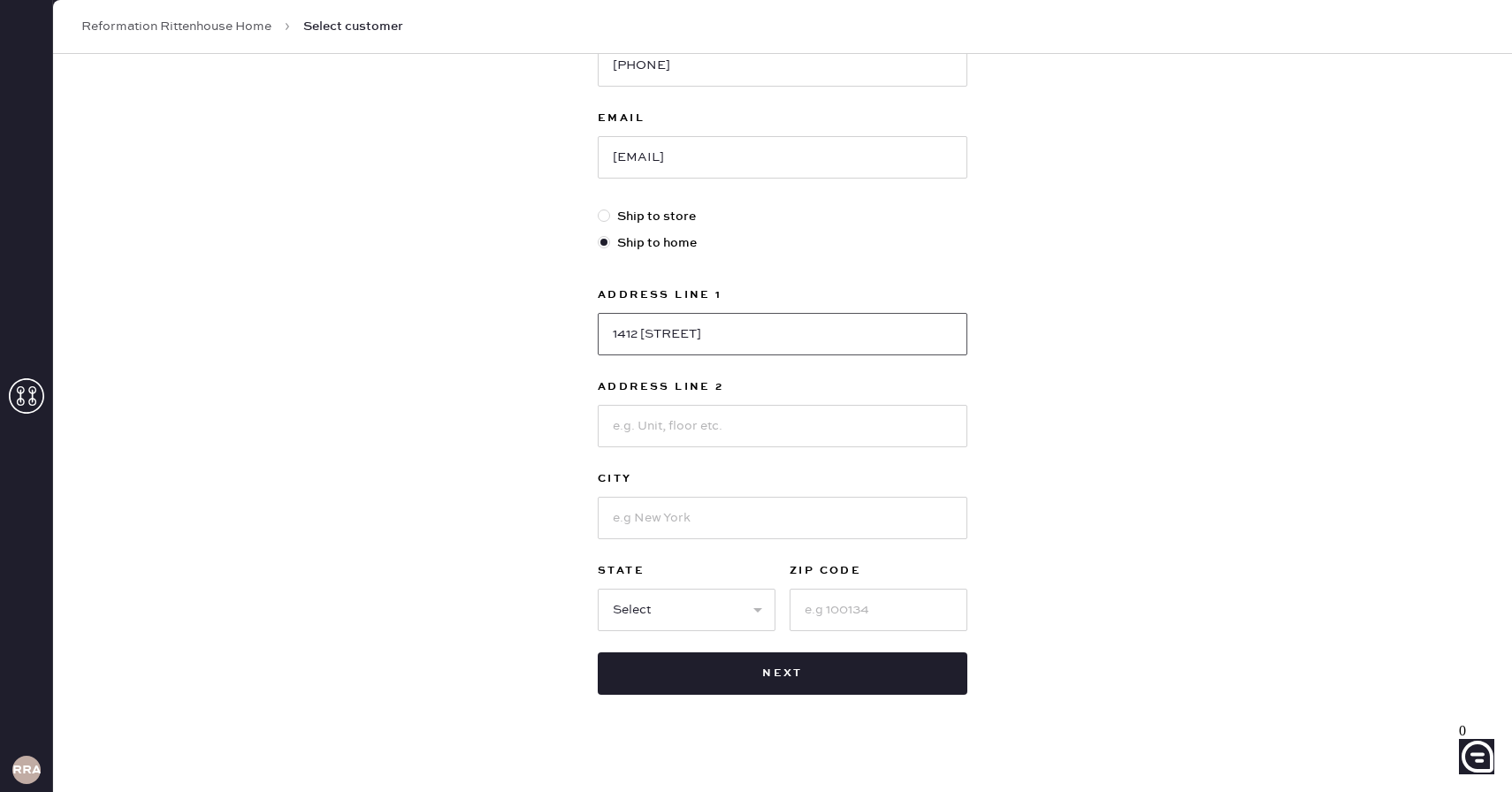 scroll, scrollTop: 343, scrollLeft: 0, axis: vertical 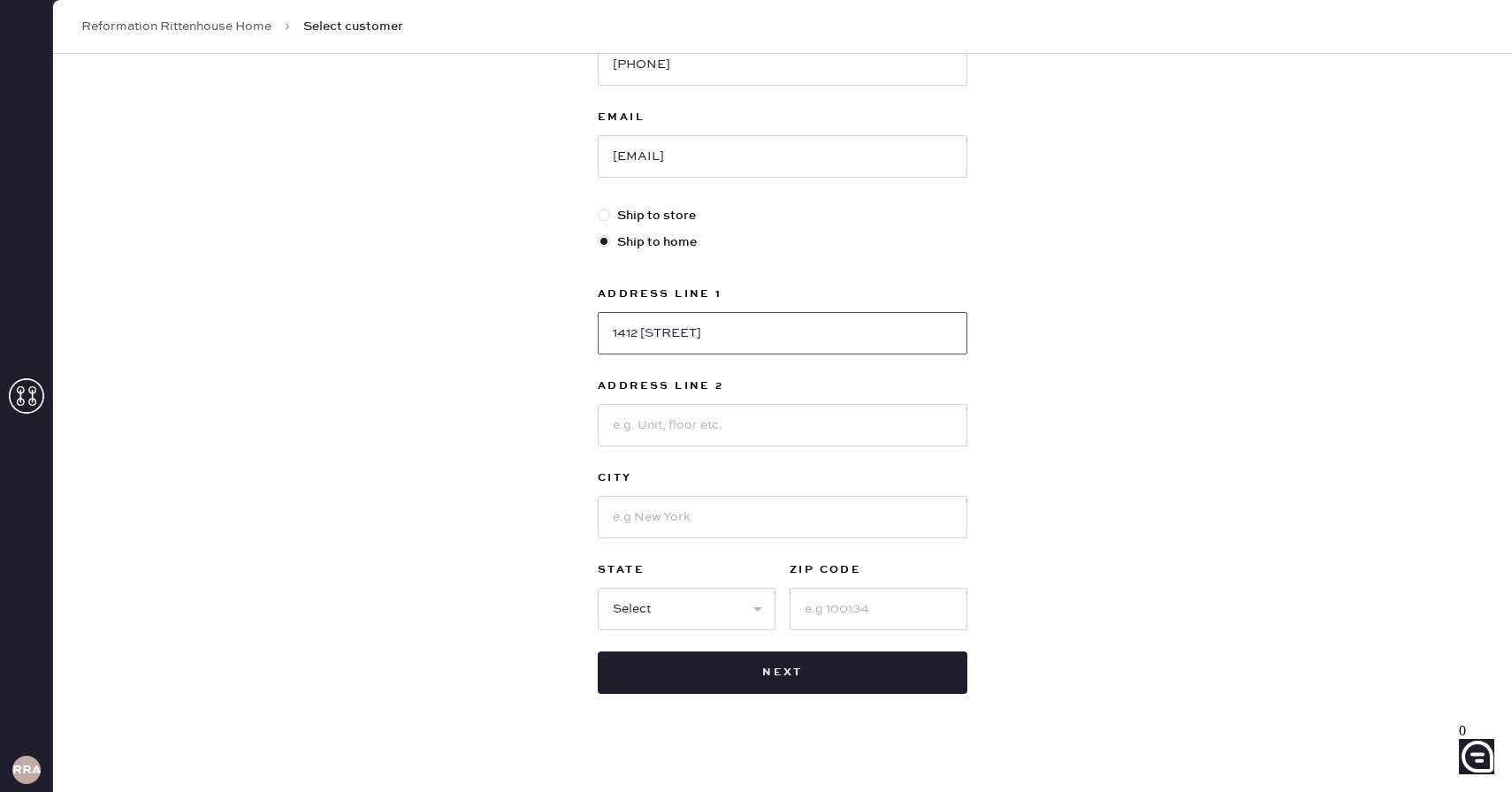 type on "1412 [STREET]" 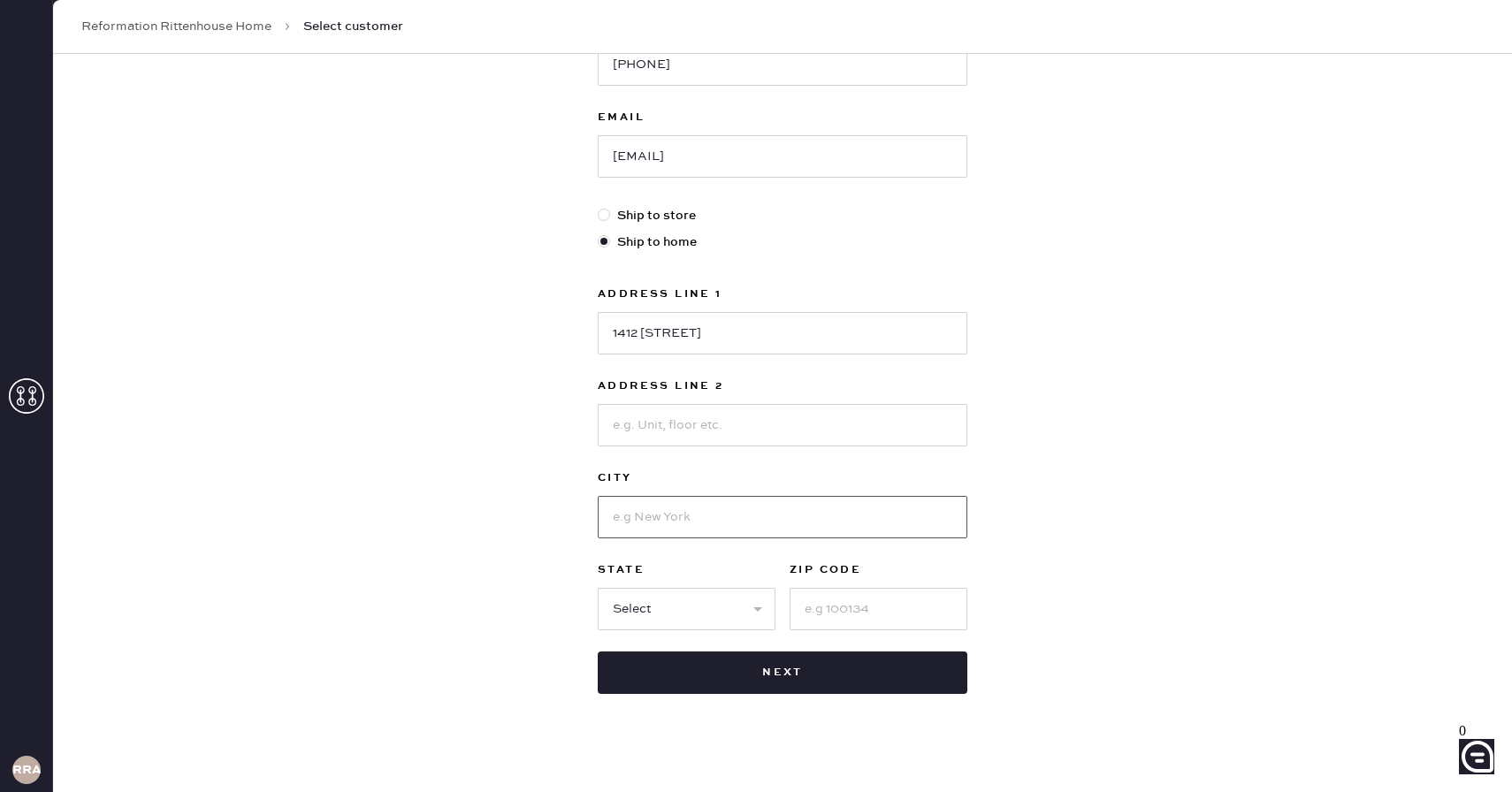 click at bounding box center [783, 517] 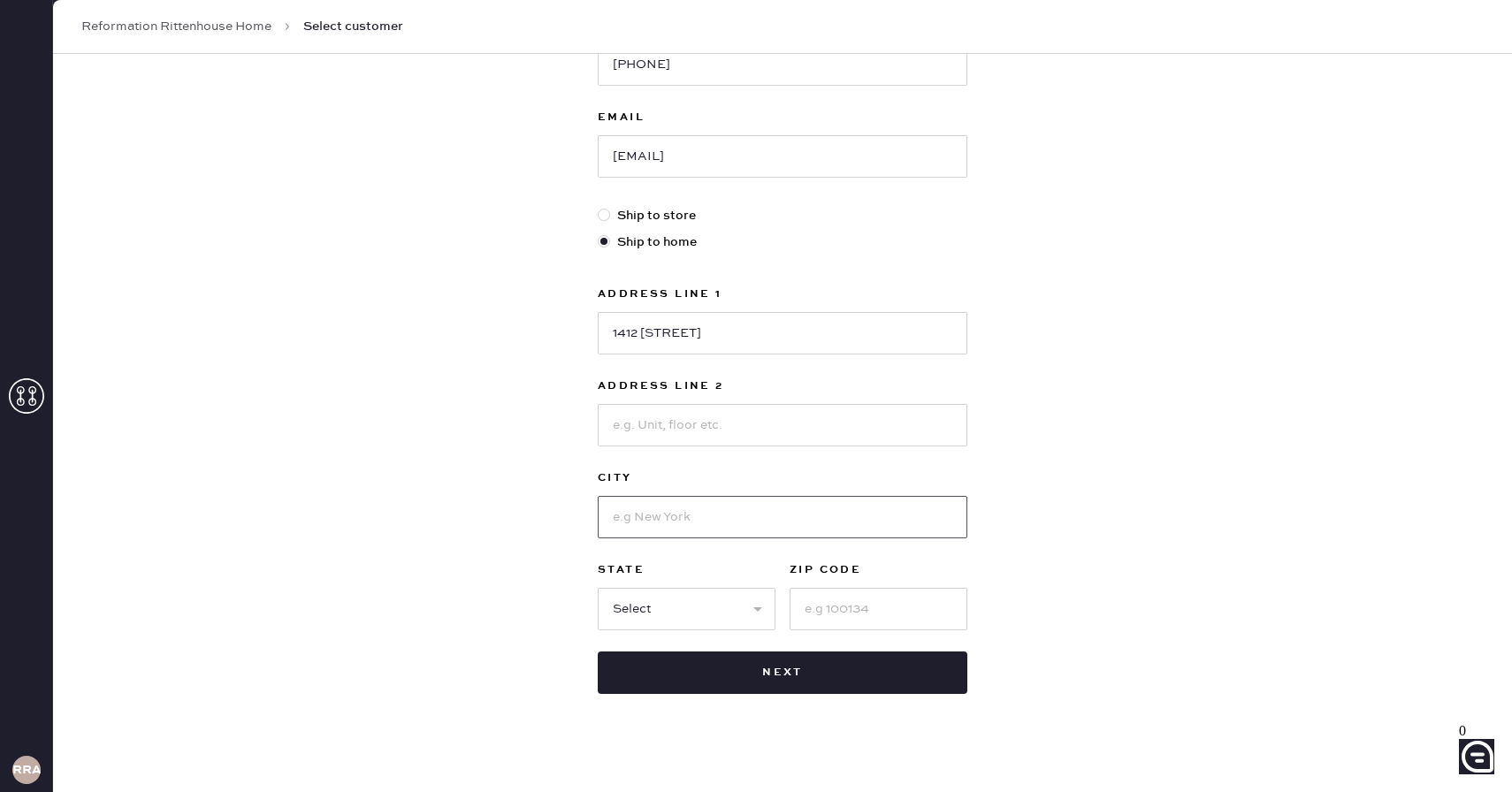 click at bounding box center (783, 517) 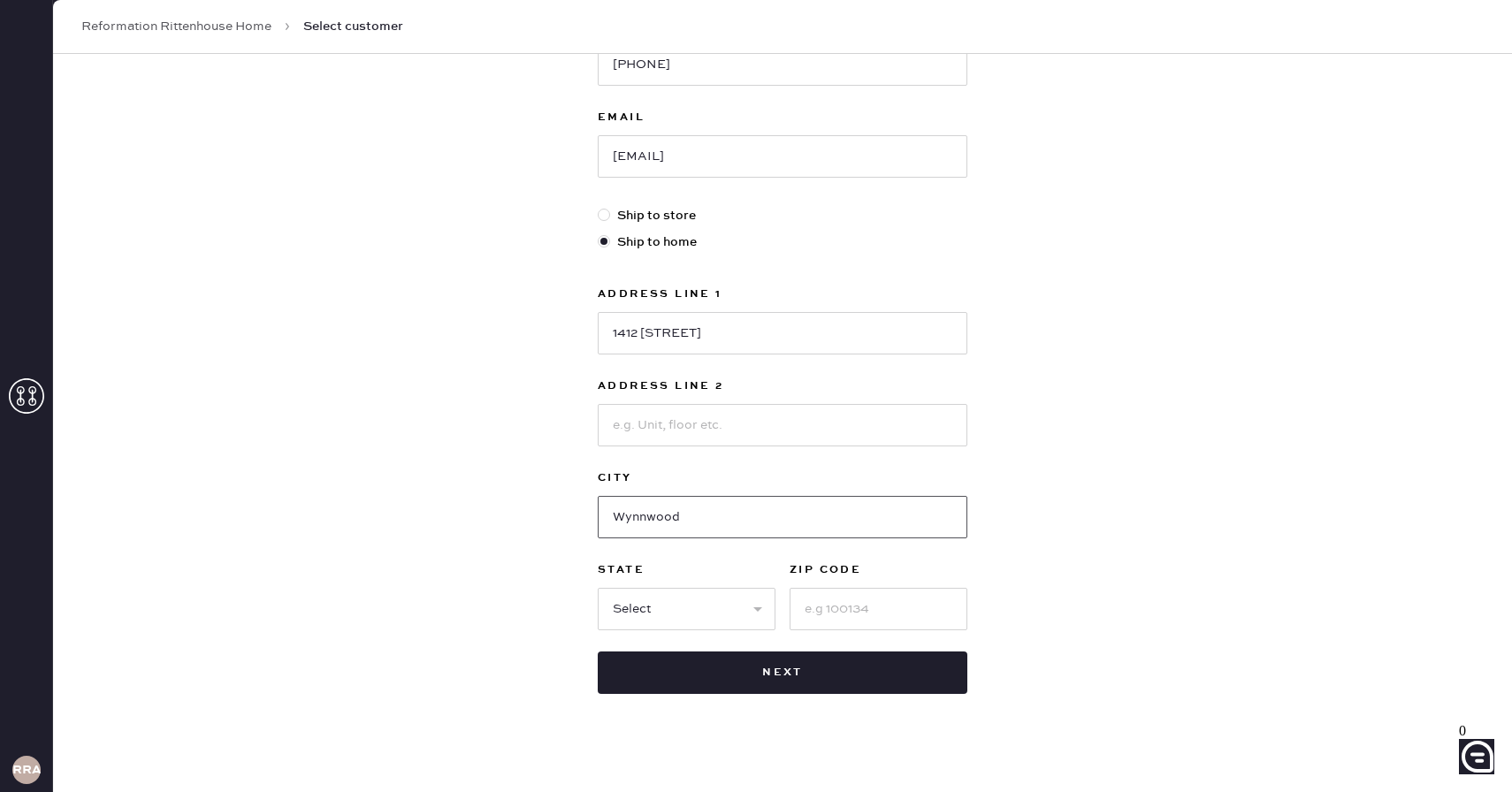 type on "Wynnwood" 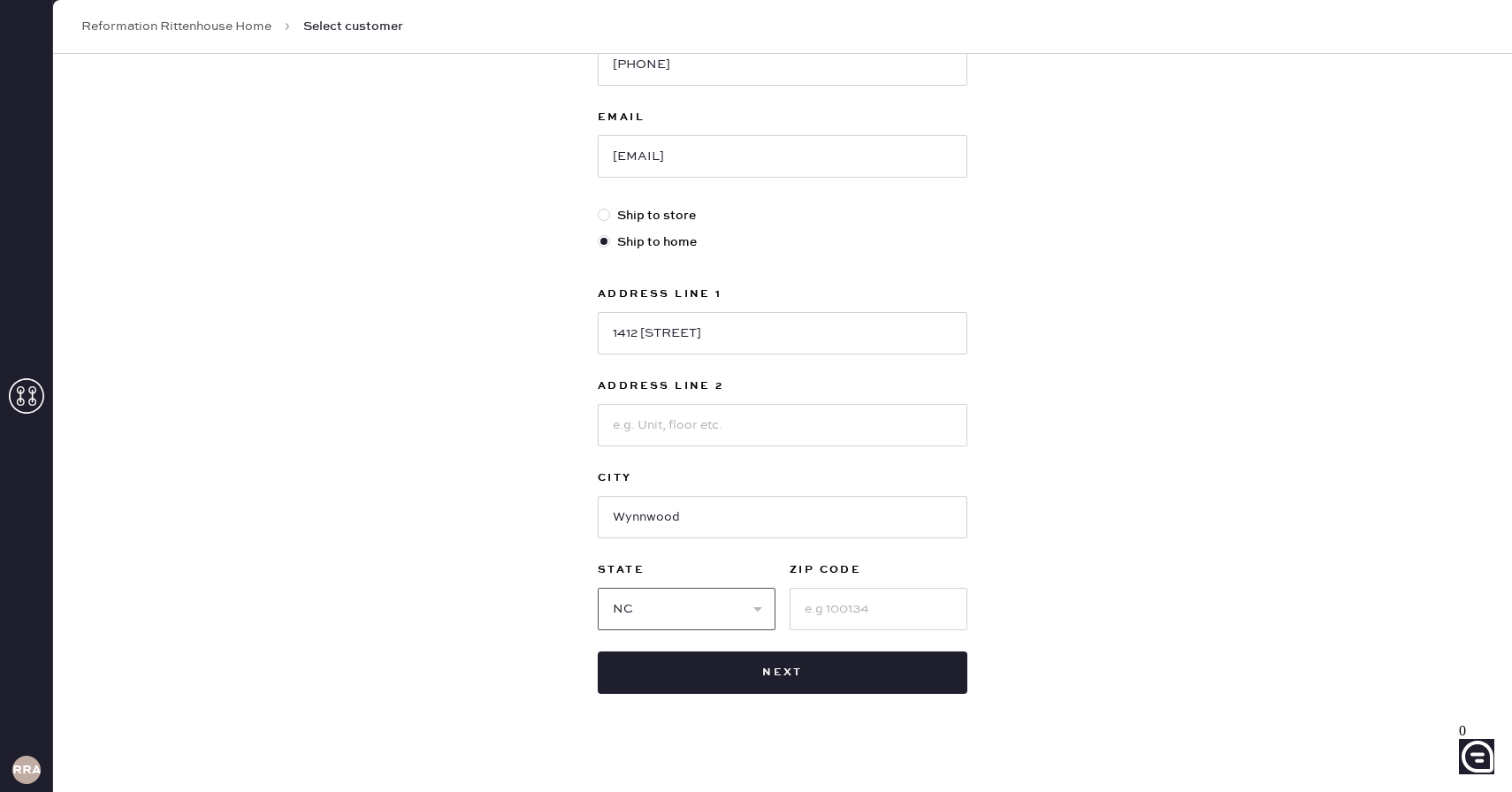 select on "NJ" 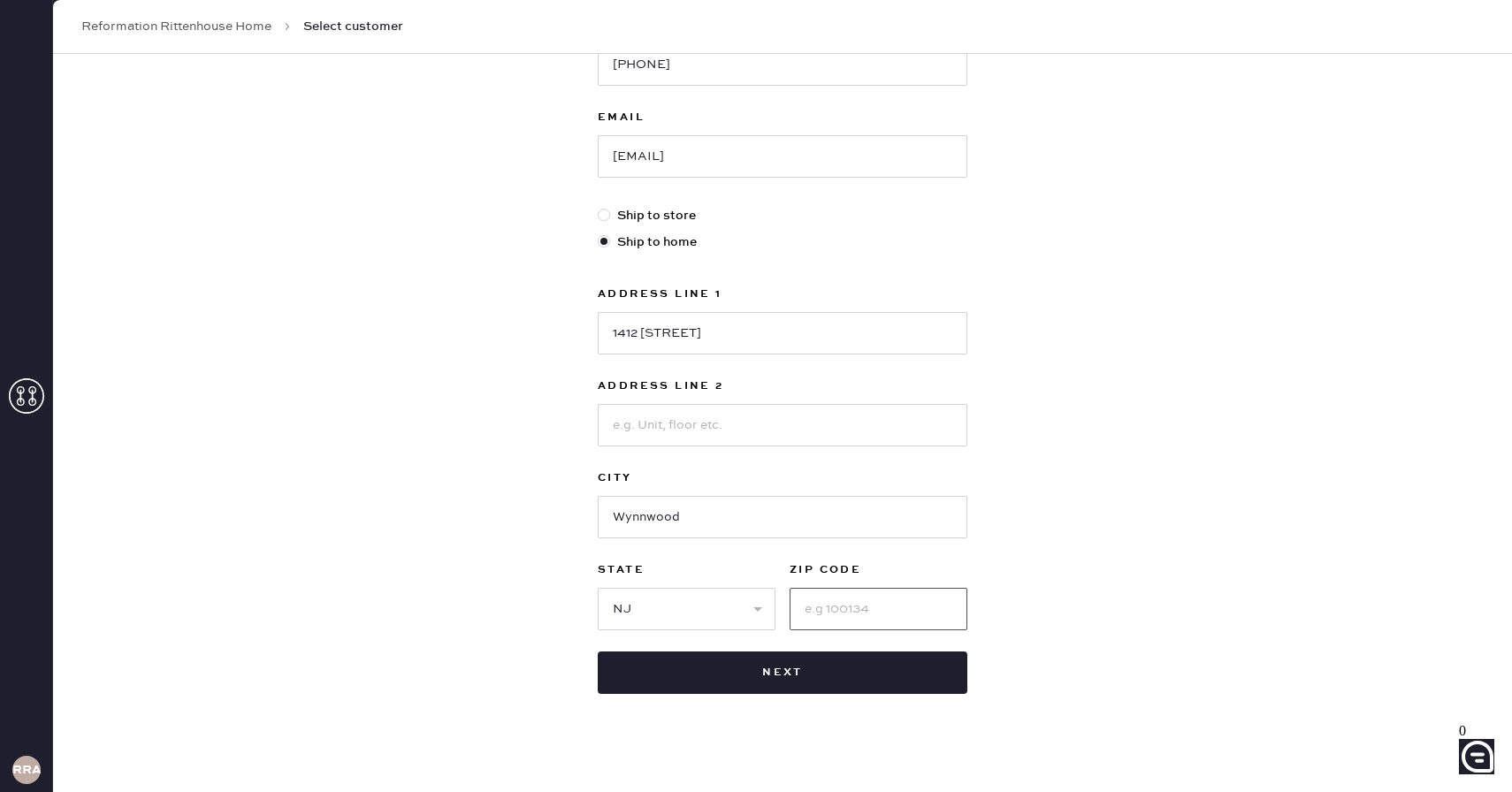 click at bounding box center (878, 609) 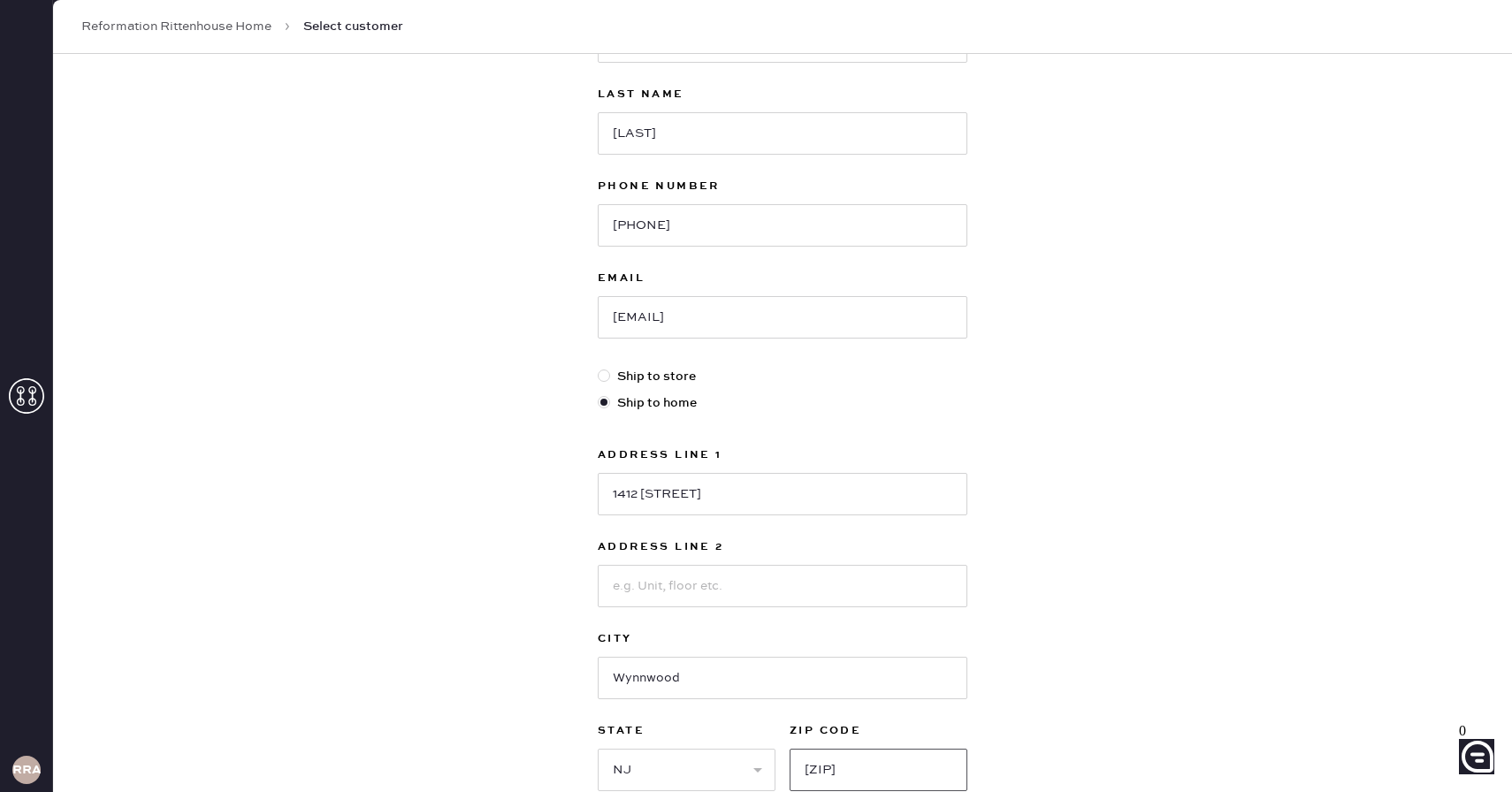 scroll, scrollTop: 184, scrollLeft: 0, axis: vertical 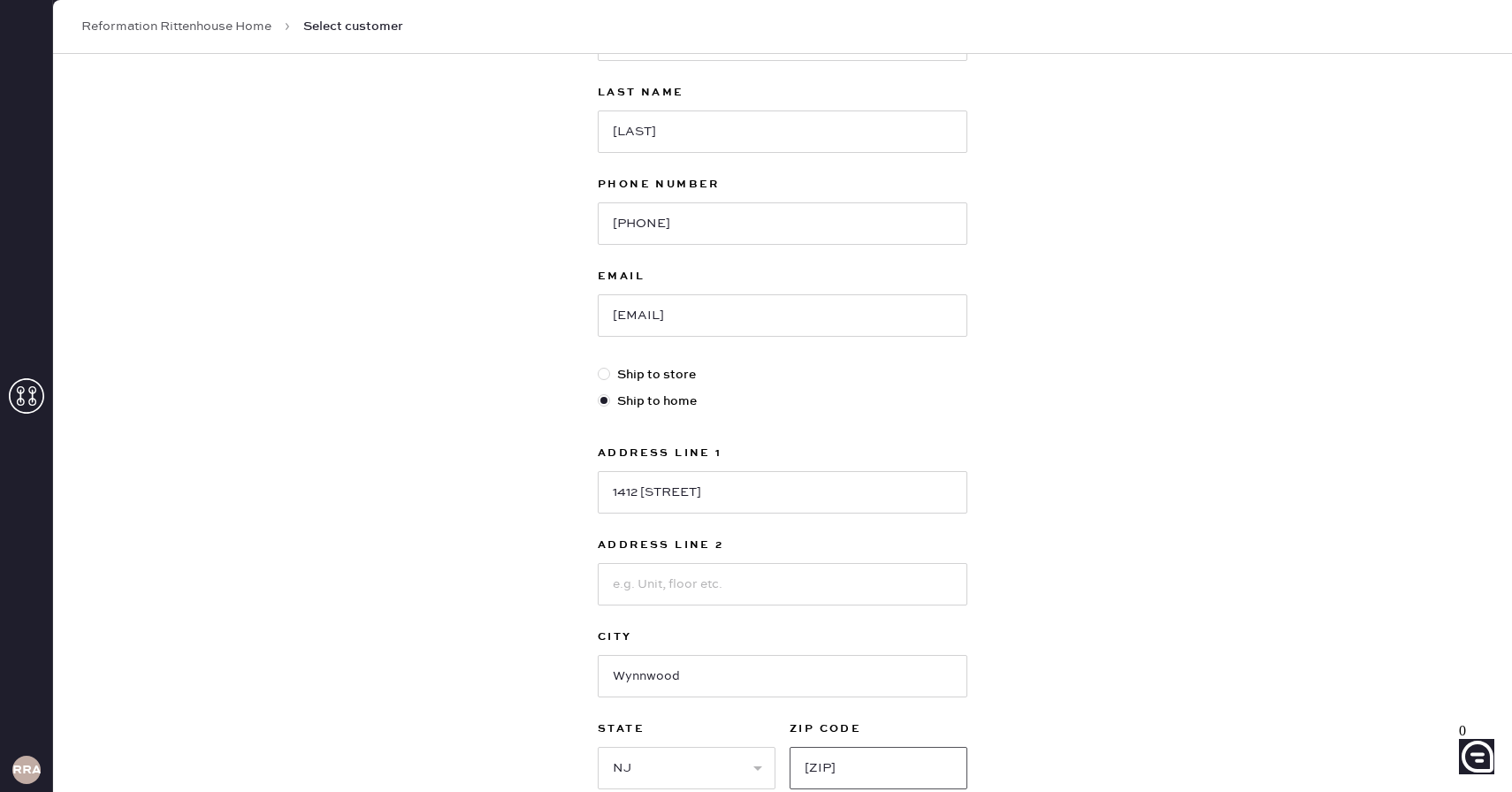 type on "[ZIP]" 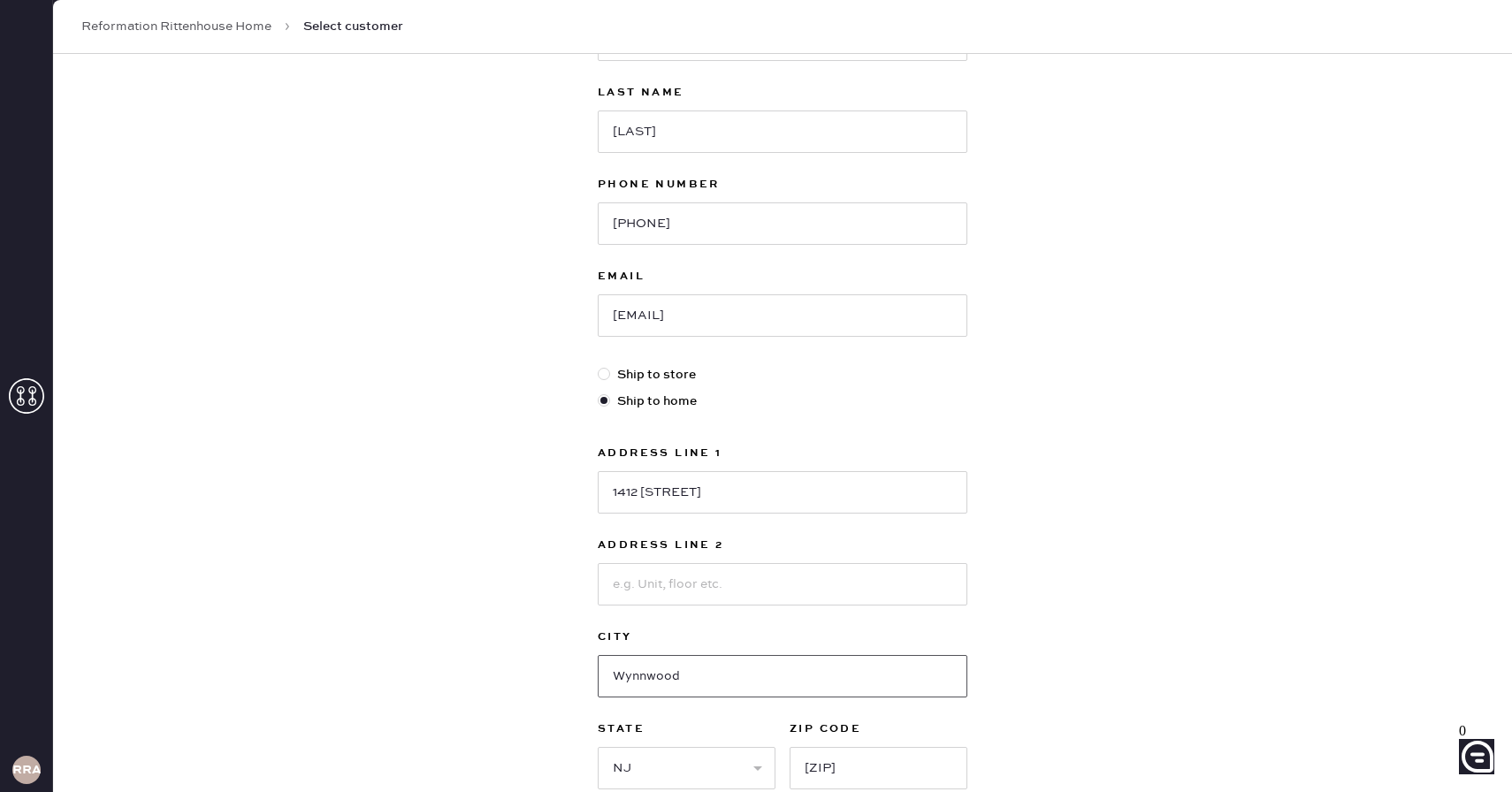 click on "Wynnwood" at bounding box center (783, 676) 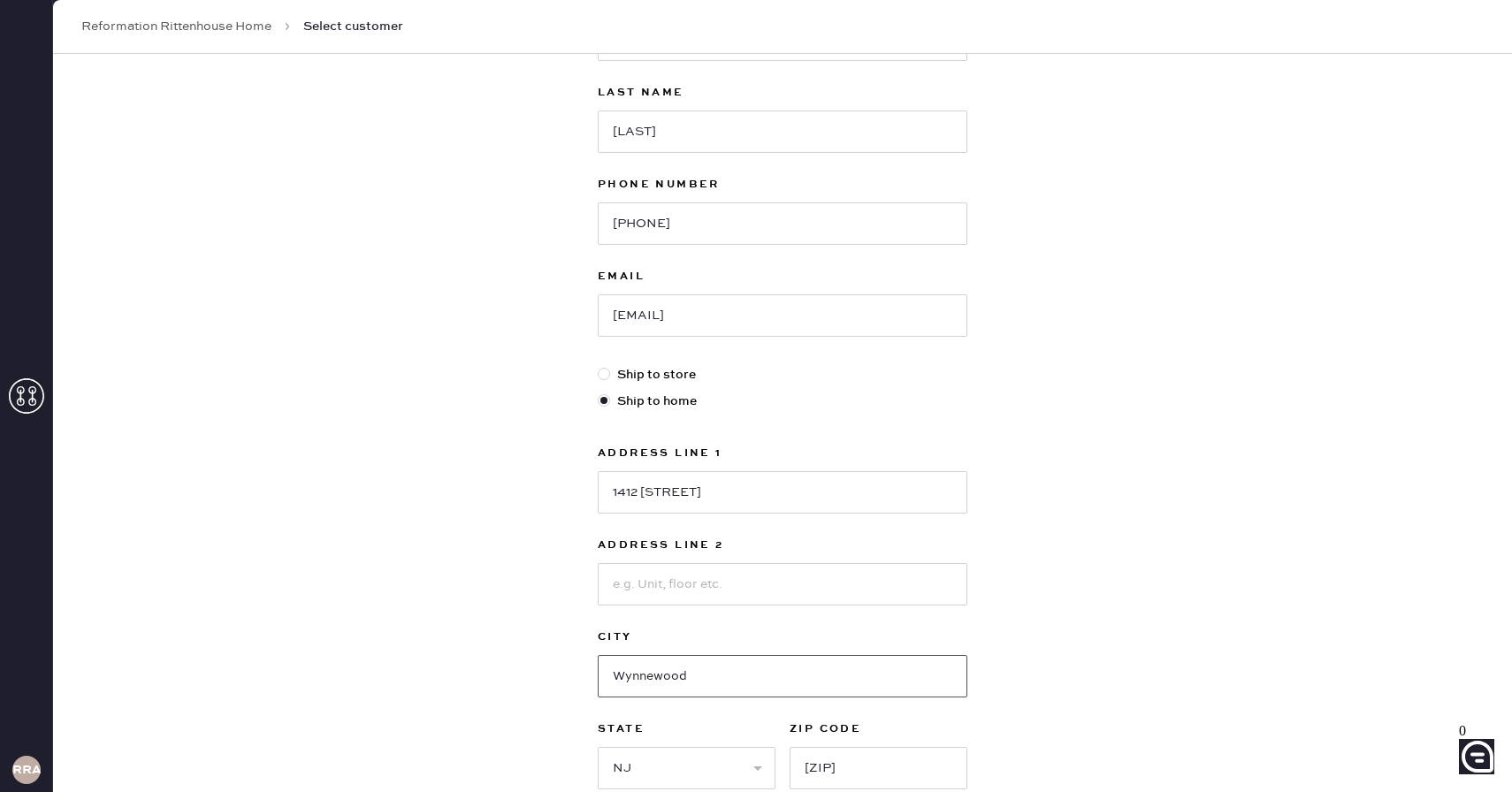 type on "Wynnewood" 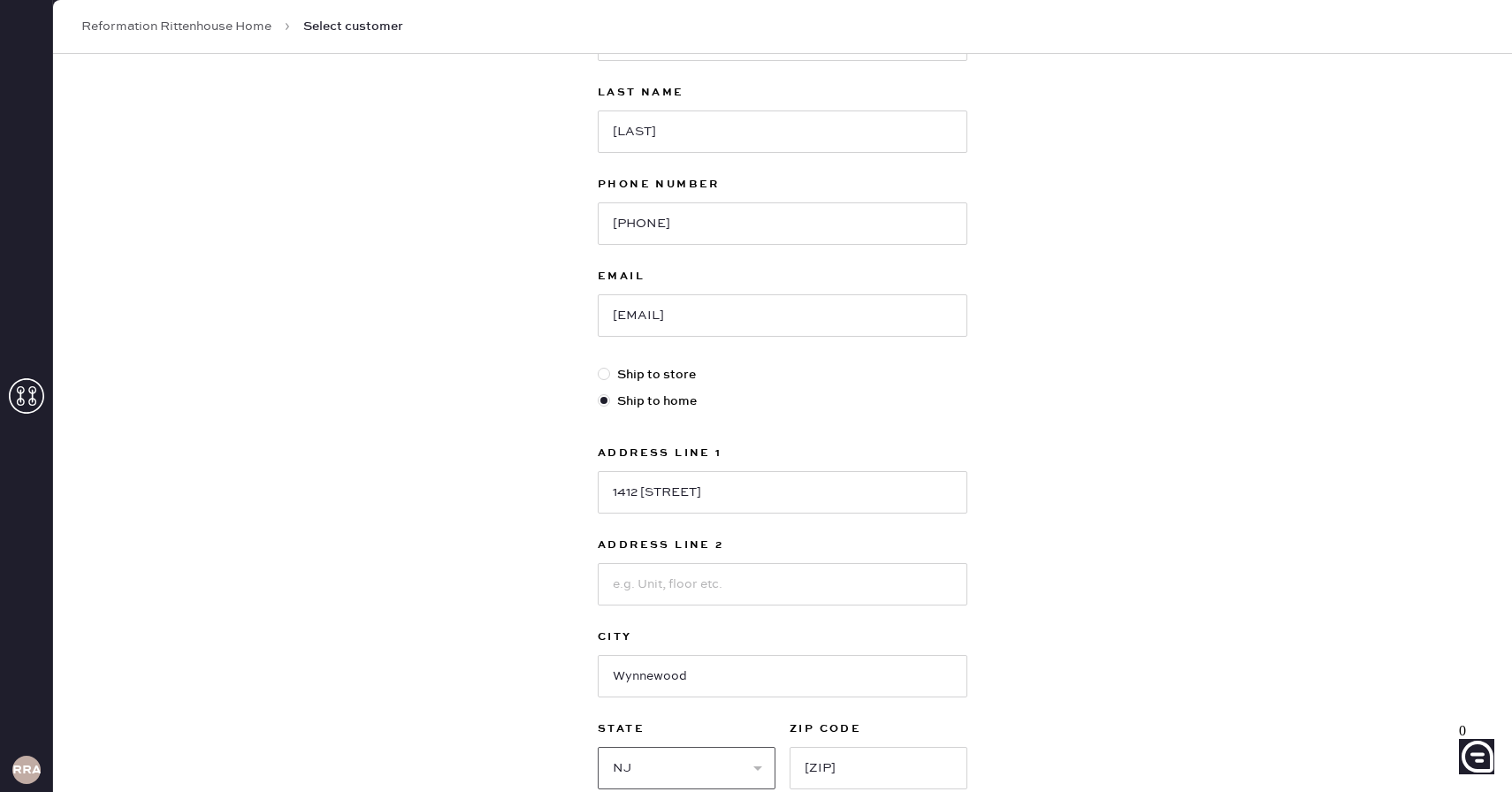 click on "Select AK AL AR AZ CA CO CT DC DE FL GA HI IA ID IL IN KS KY LA MA MD ME MI MN MO MS MT NC ND NE NH NJ NM NV NY OH OK OR PA RI SC SD TN TX UT VA VT WA WI WV WY" at bounding box center (686, 768) 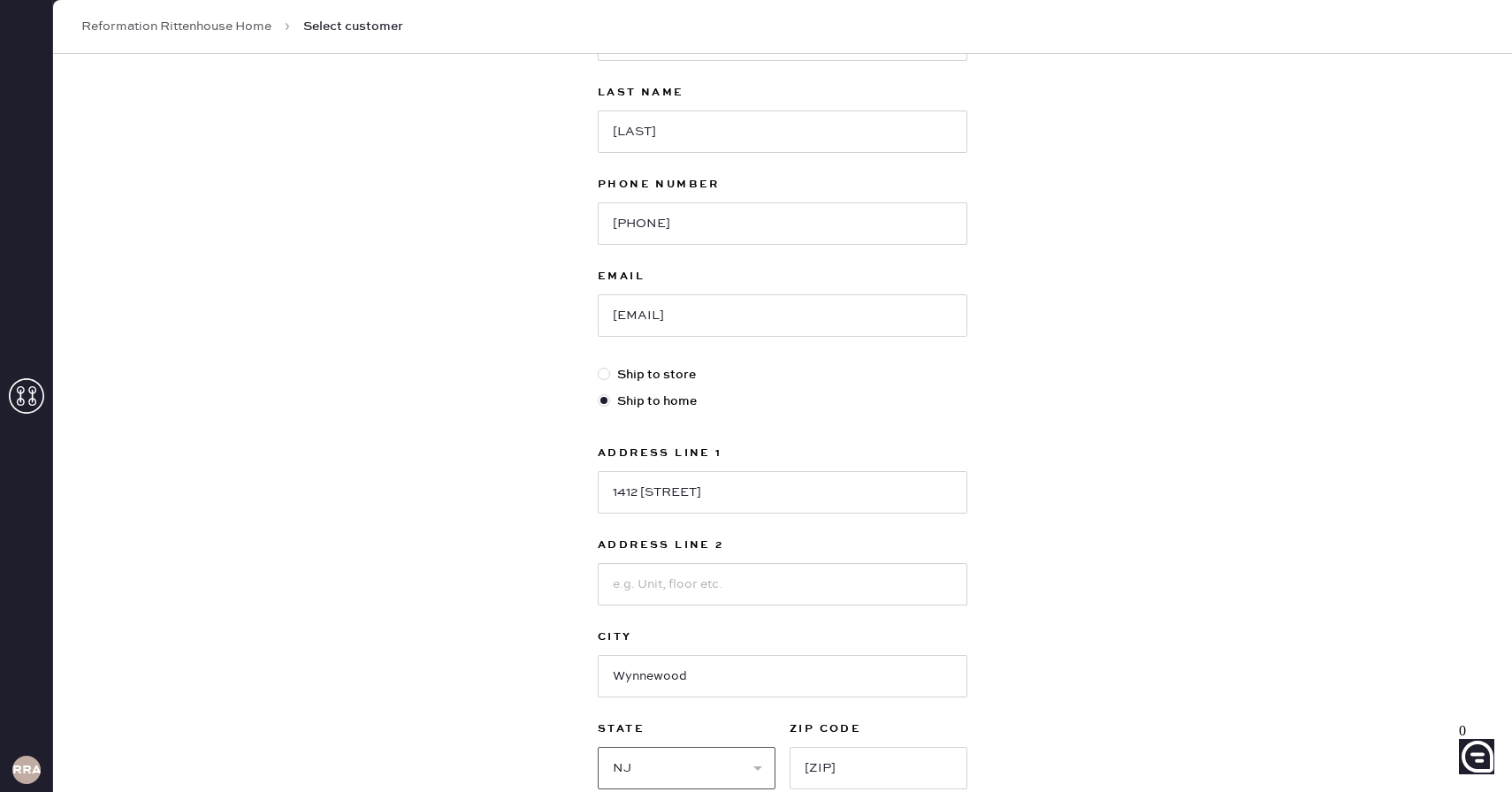 select on "PA" 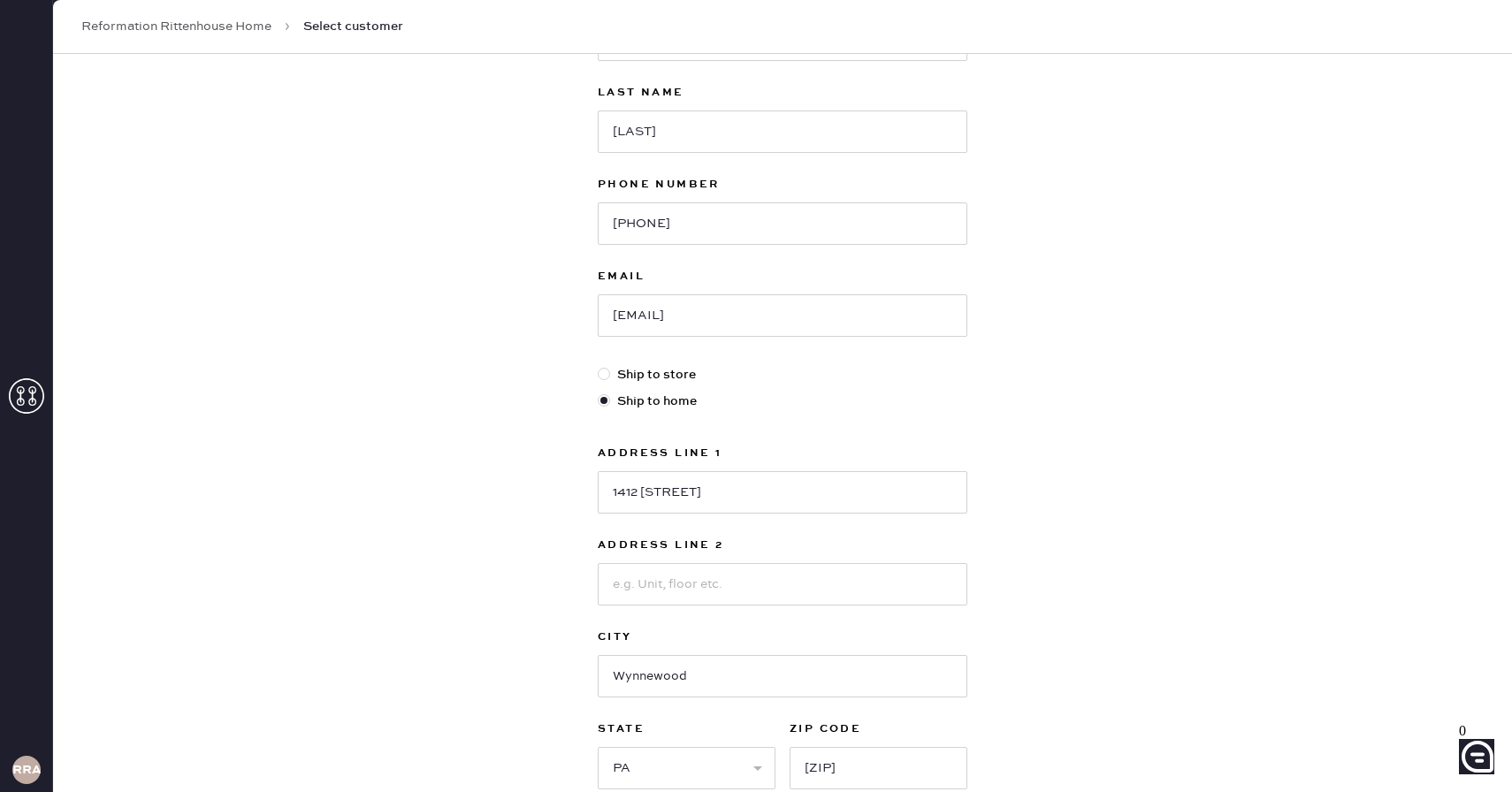 click on "New customer First Name [FIRST] Last Name [LAST] Phone Number [PHONE] Email [EMAIL] Ship to store Ship to home Address Line 1 1412 [STREET] Address Line 2 City [CITY] State Select AK AL AR AZ CA CO CT DC DE FL GA HI IA ID IL IN KS KY LA MA MD ME MI MN MO MS MT NC ND NE NH NJ NM NV NY OH OK OR PA RI SC SD TN TX UT VA VT WA WI WV WY ZIP Code [ZIP] Next" at bounding box center (783, 418) 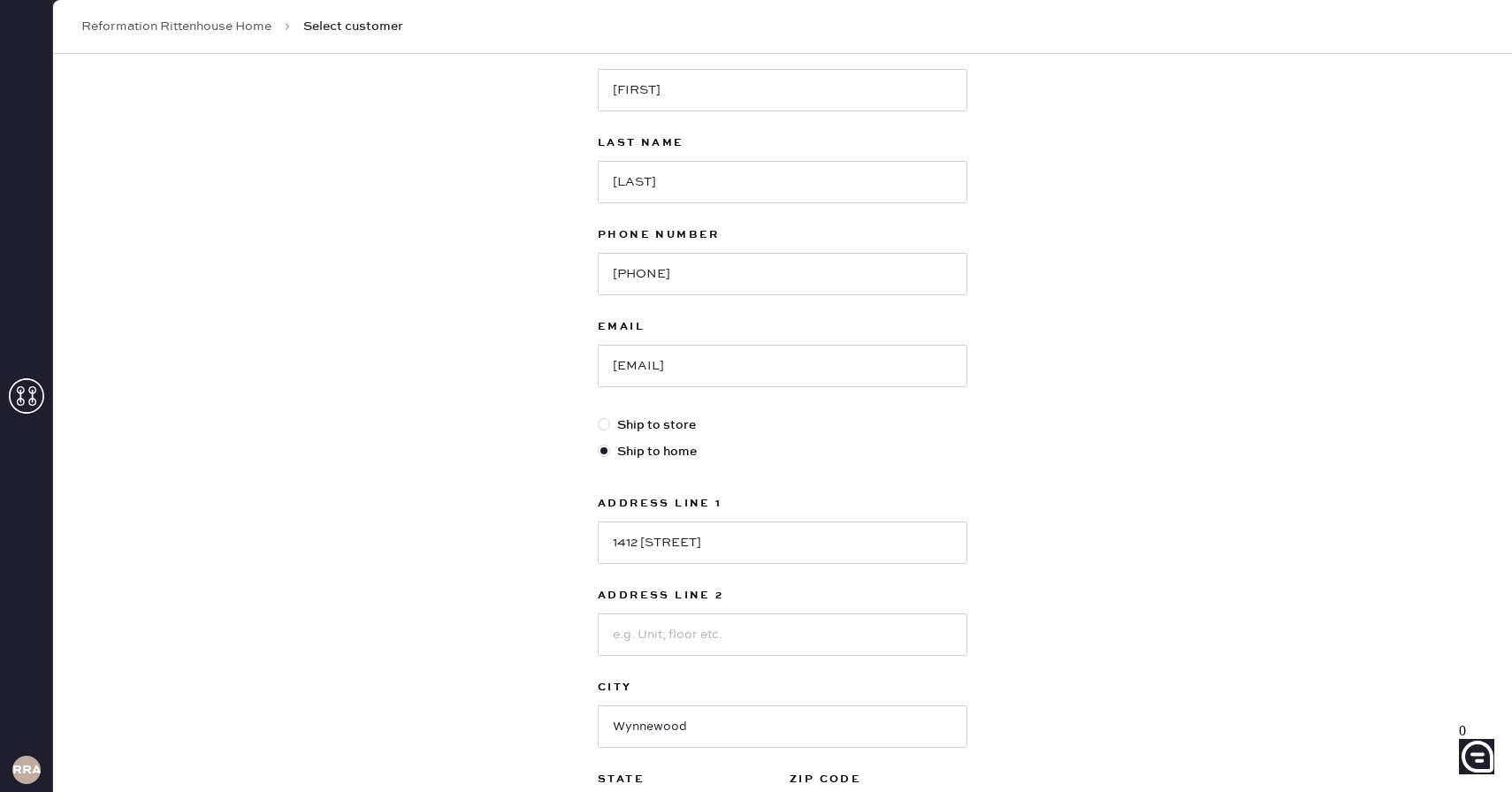scroll, scrollTop: 358, scrollLeft: 0, axis: vertical 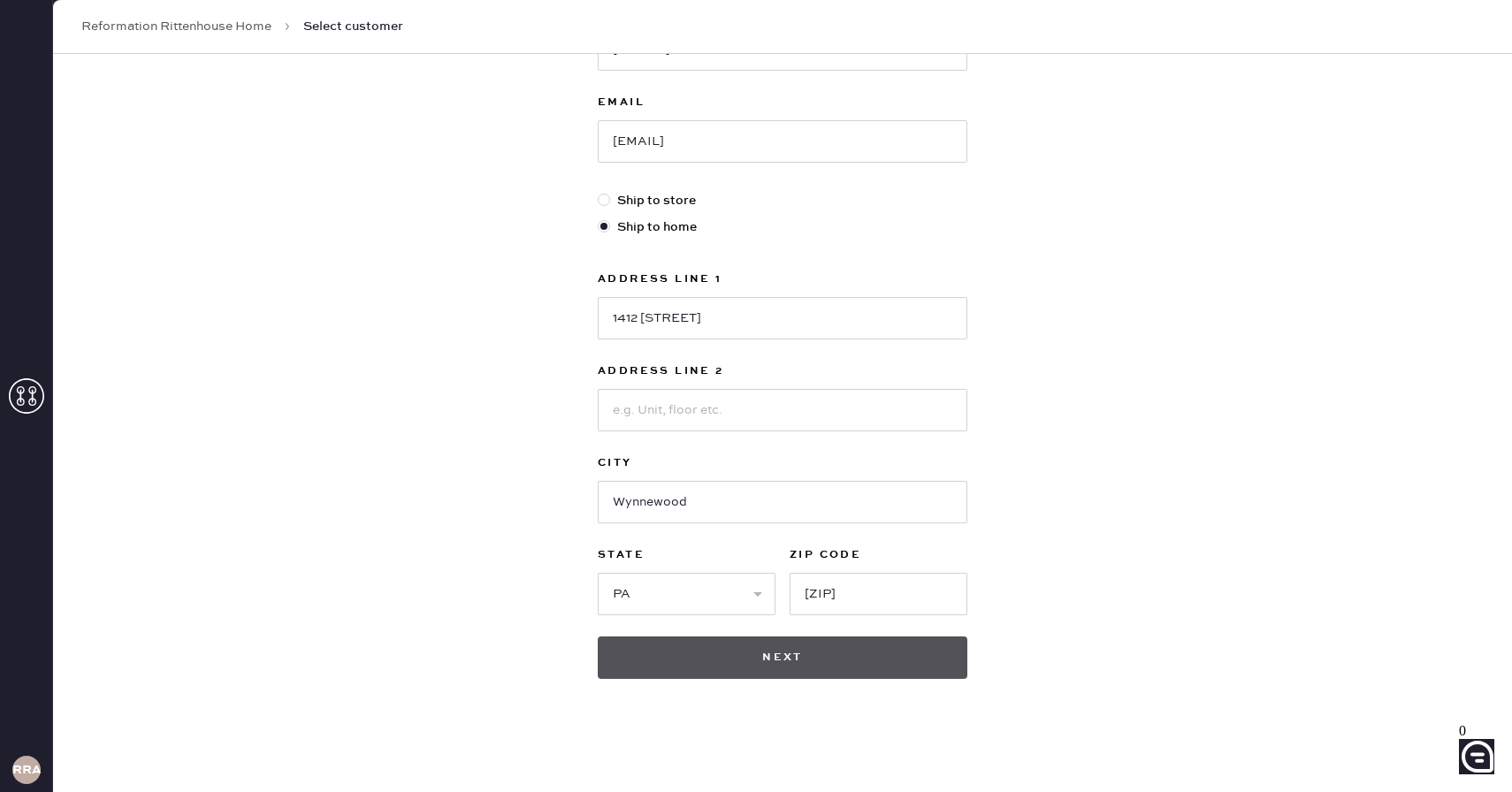 click on "Next" at bounding box center [783, 658] 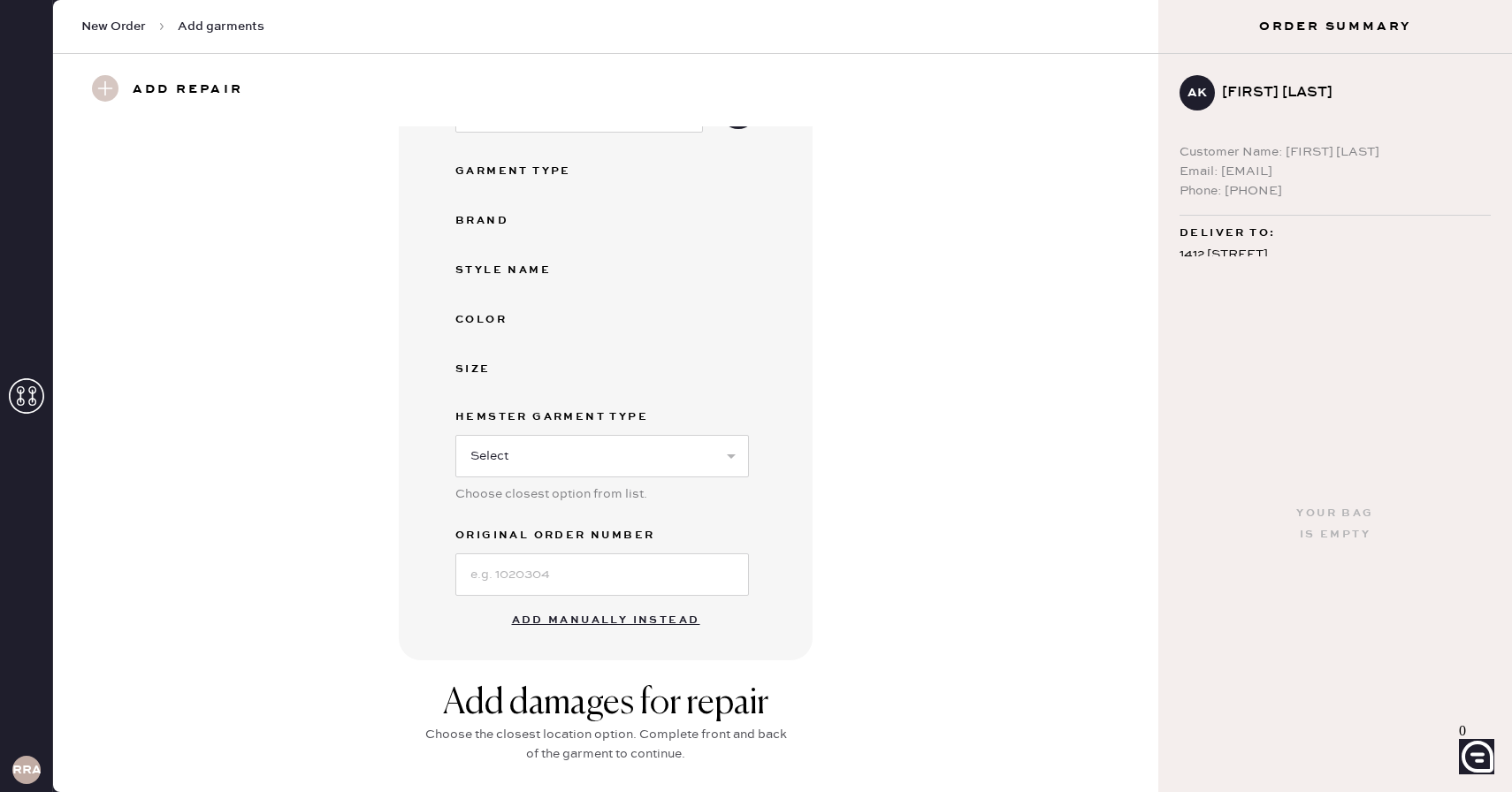 scroll, scrollTop: 179, scrollLeft: 0, axis: vertical 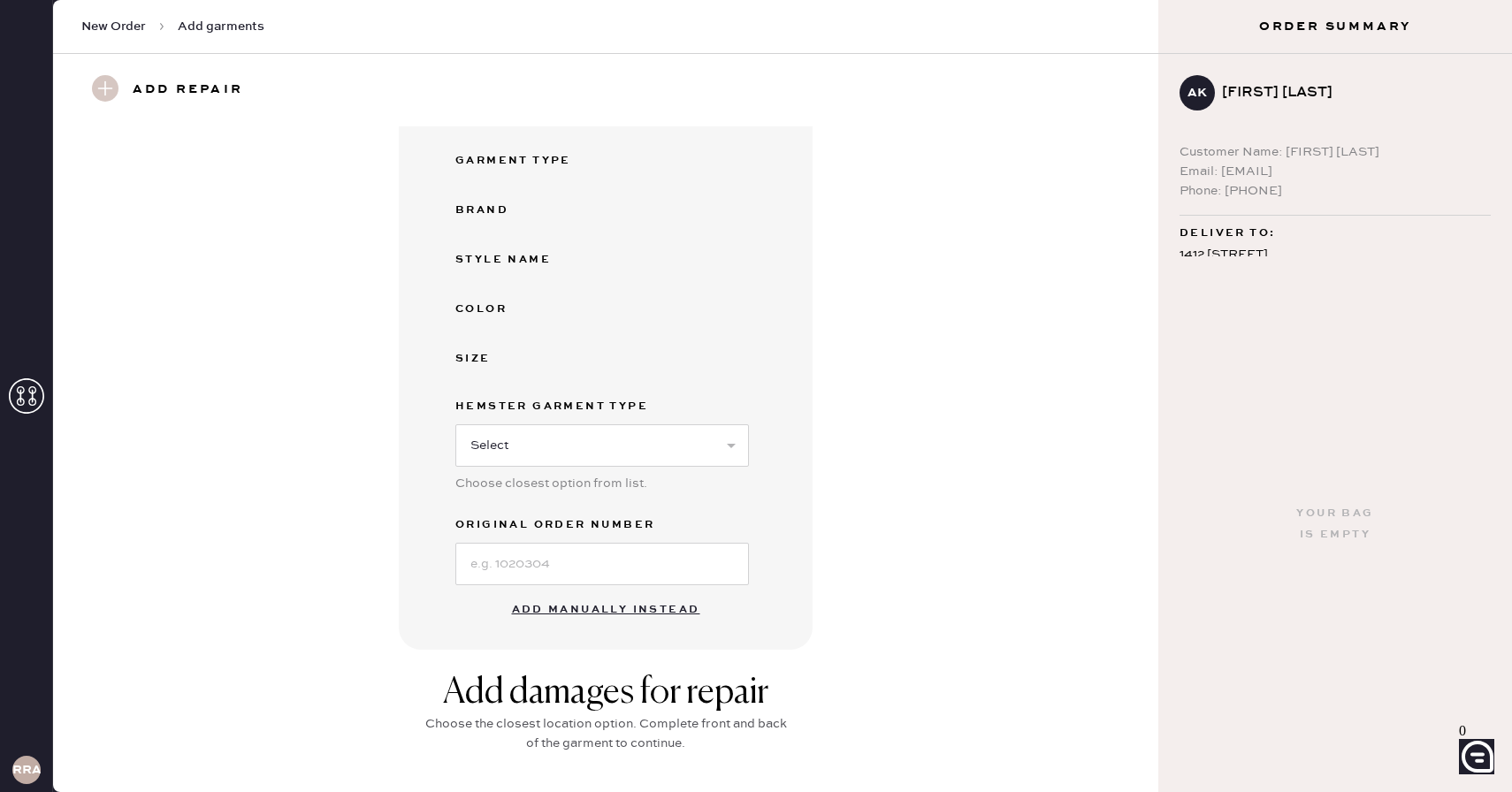 click on "Add manually instead" at bounding box center (606, 610) 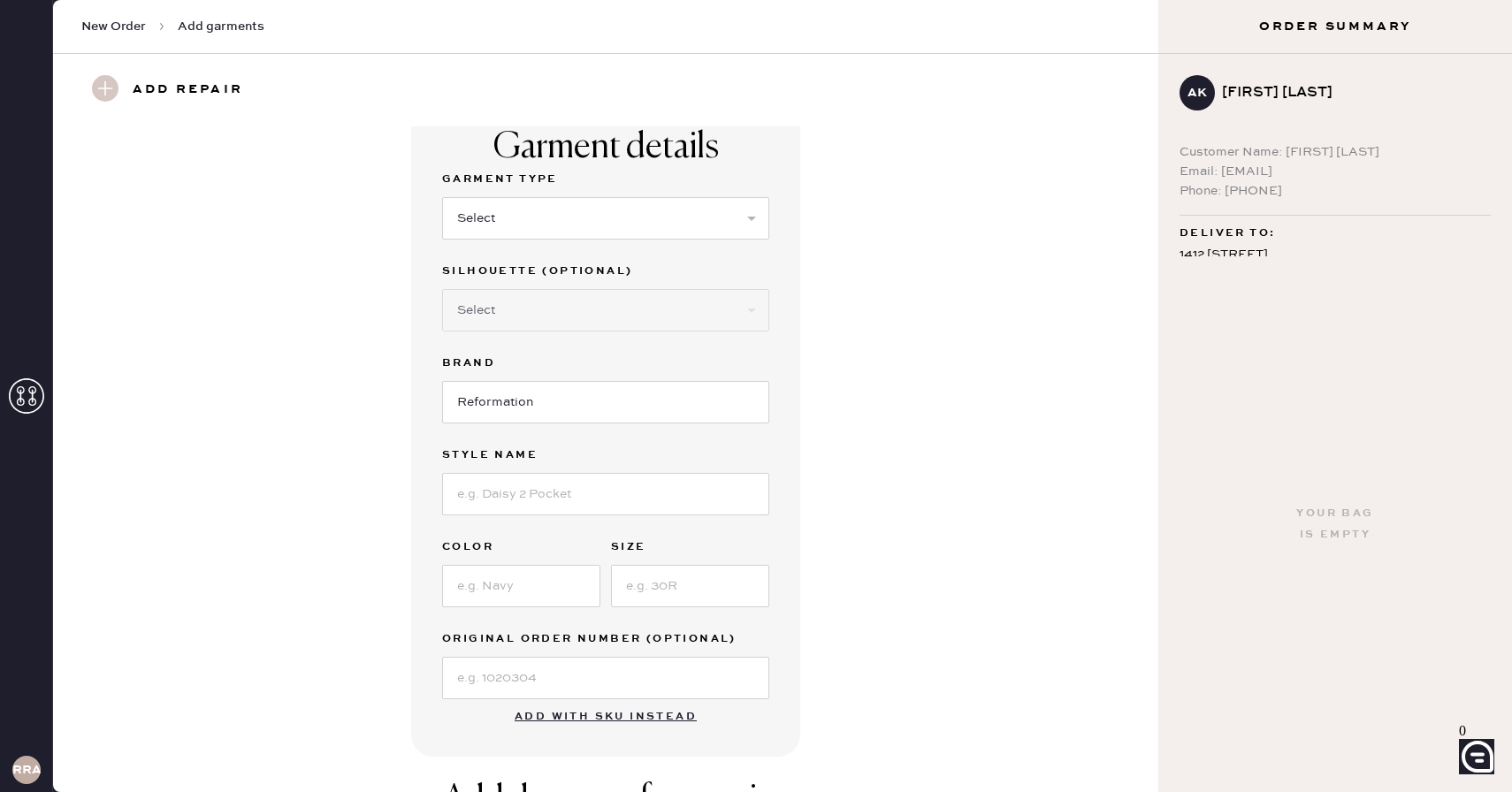 scroll, scrollTop: 0, scrollLeft: 0, axis: both 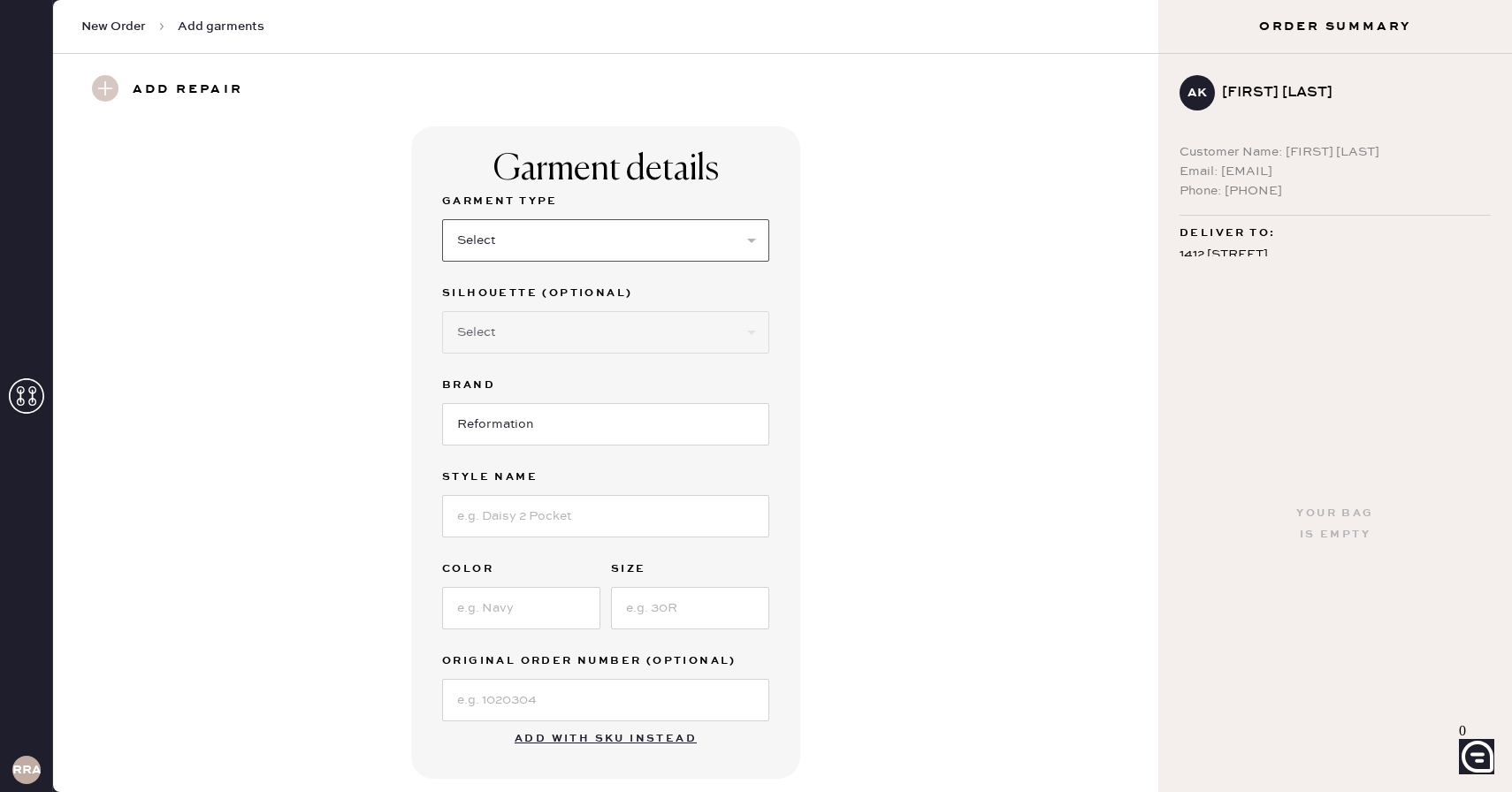 click on "Select Basic Skirt Jeans Leggings Pants Shorts Basic Sleeved Dress Basic Sleeveless Dress Basic Strap Dress Strap Jumpsuit Button Down Top Sleeved Top Sleeveless Top" at bounding box center [606, 240] 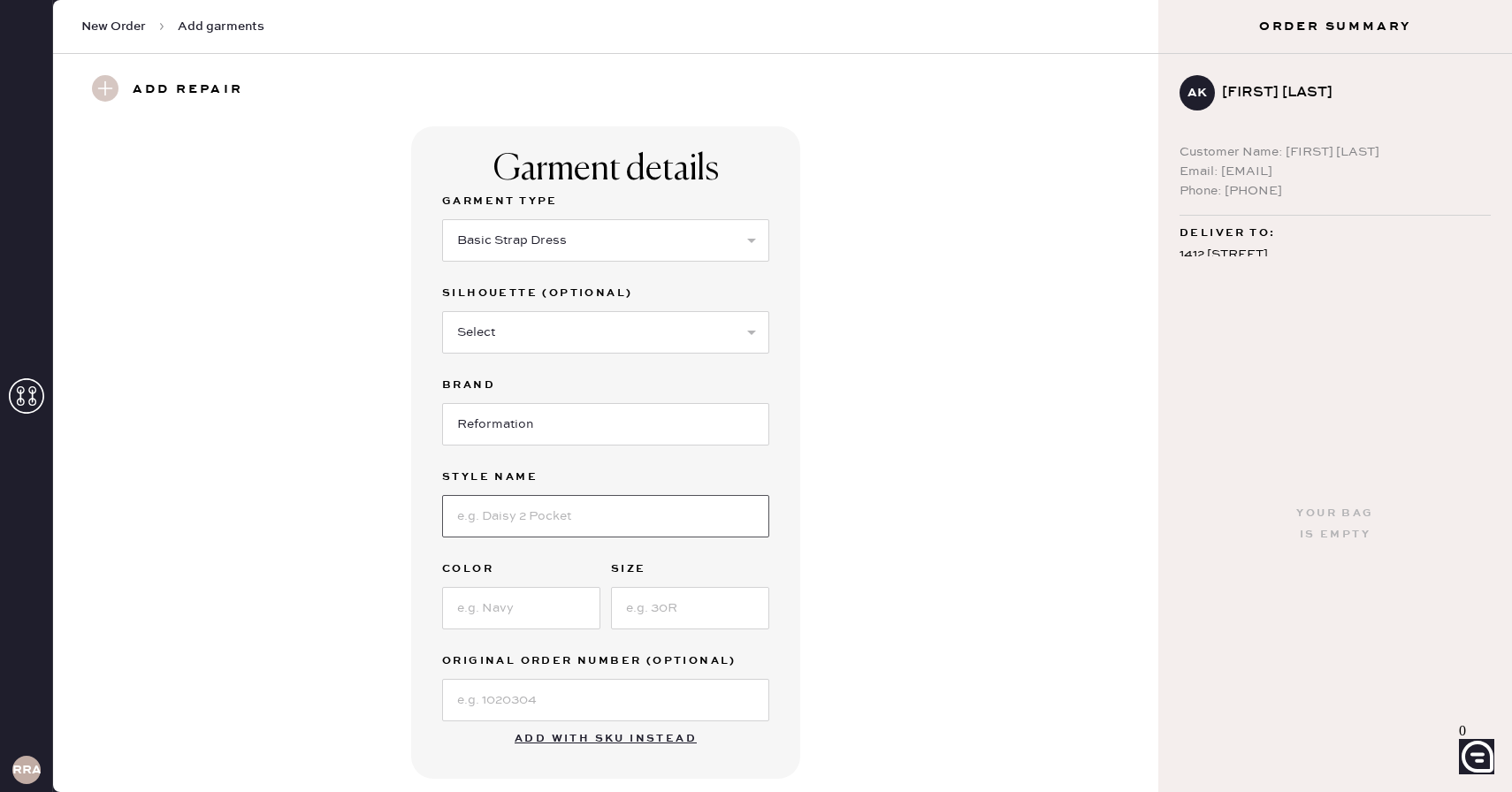 click at bounding box center (606, 516) 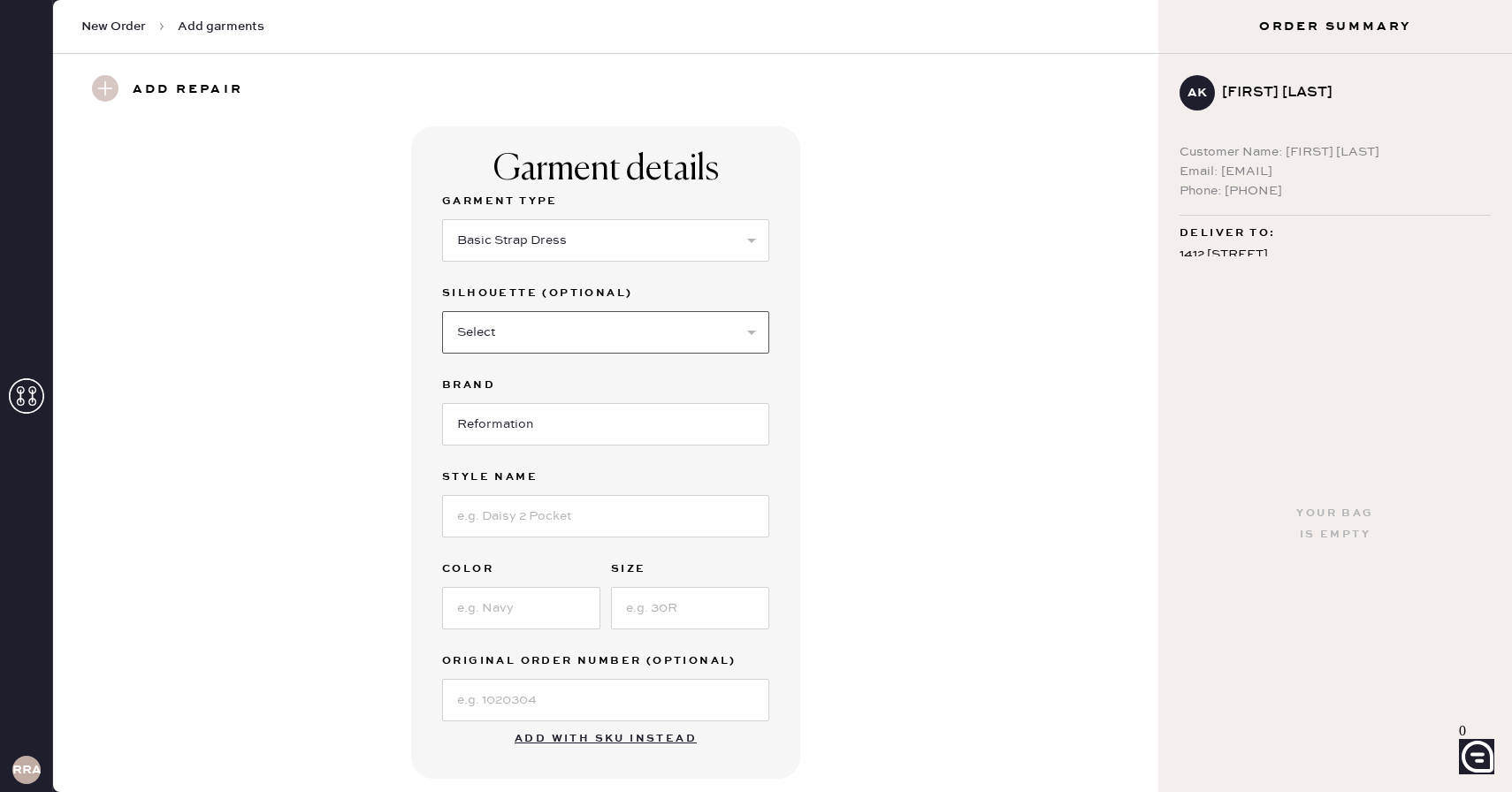 click on "Select Maxi Dress Midi Dress Mini Dress Other" at bounding box center [606, 332] 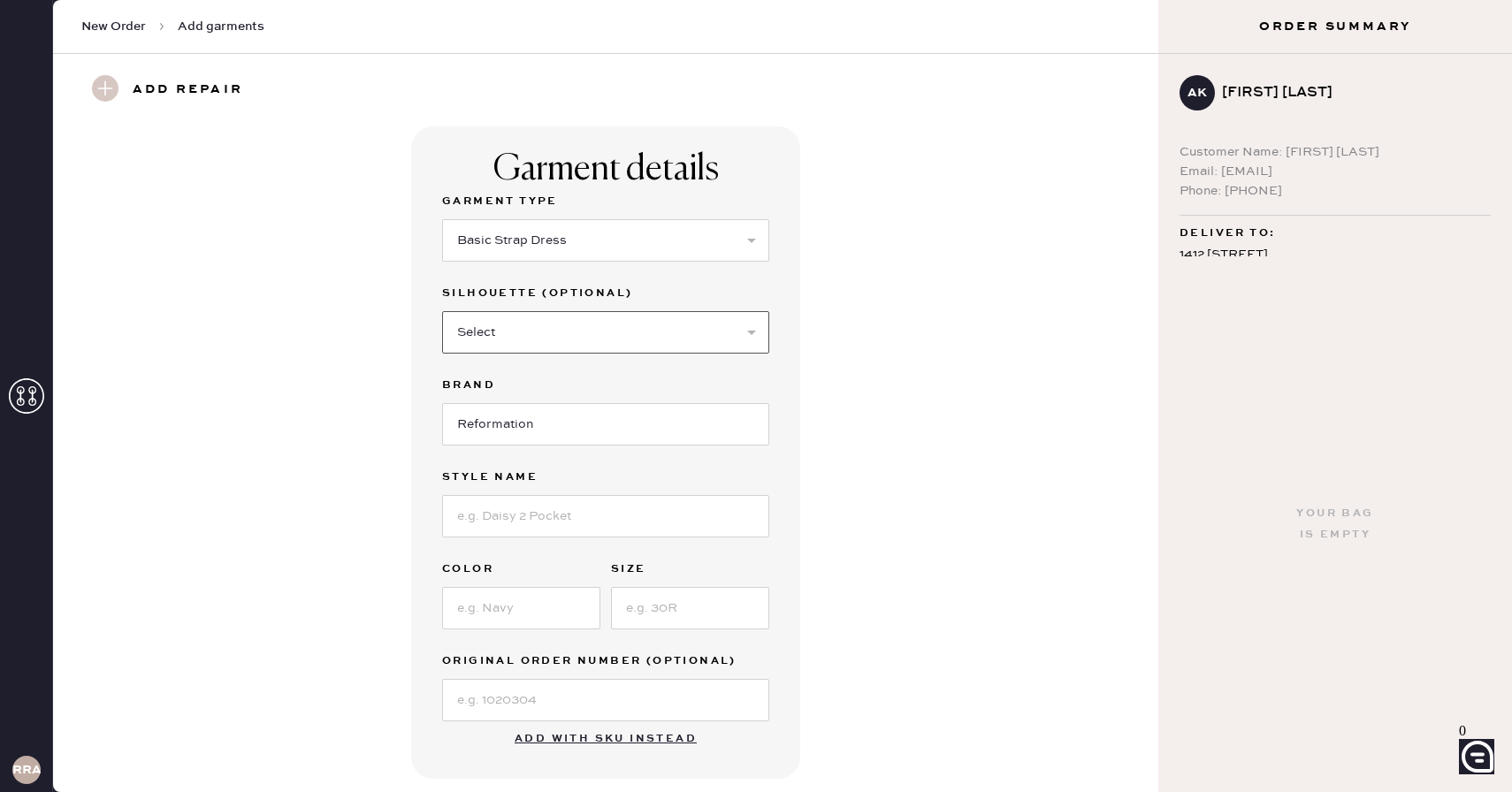 select on "37" 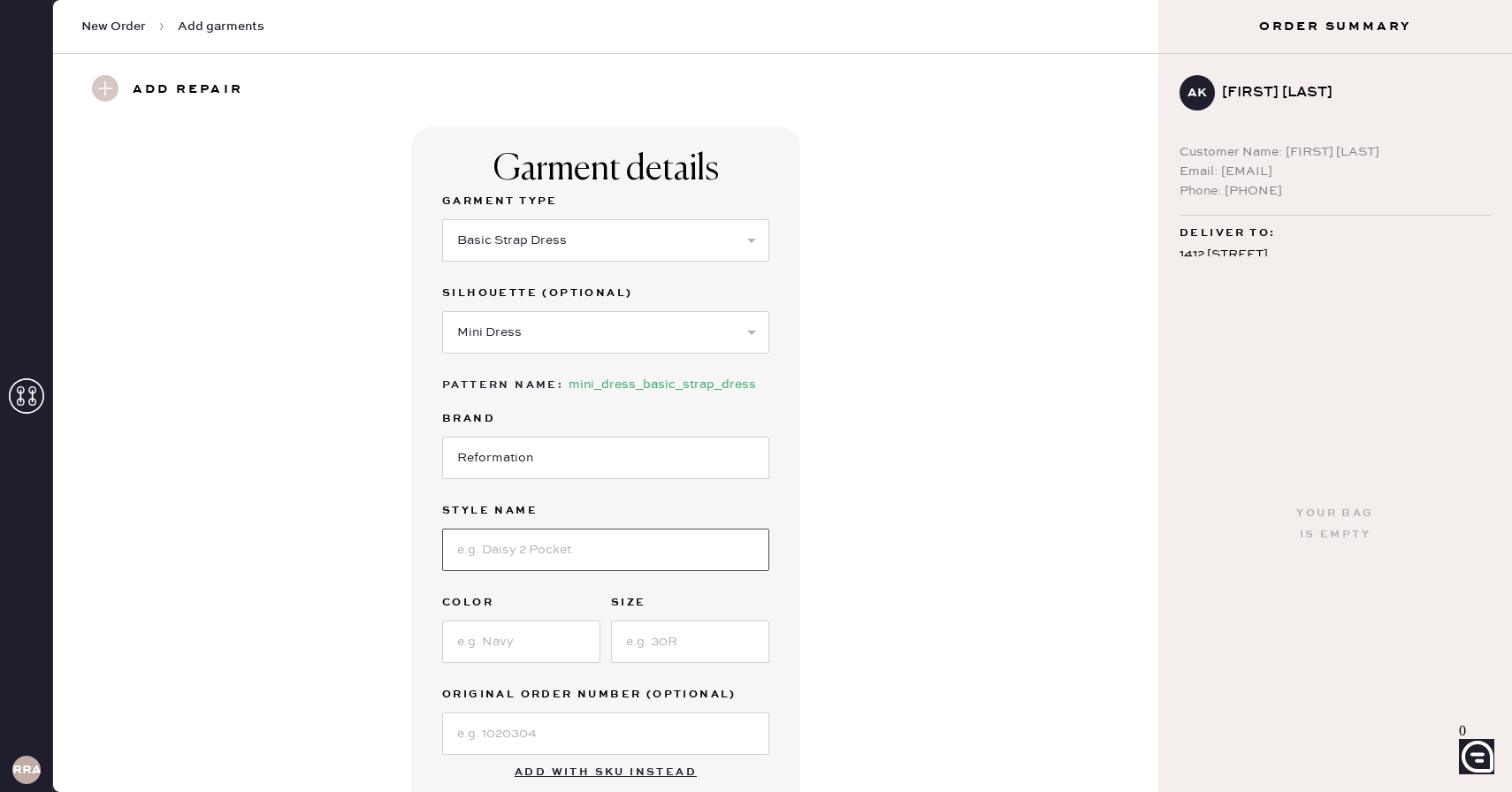 click at bounding box center (606, 550) 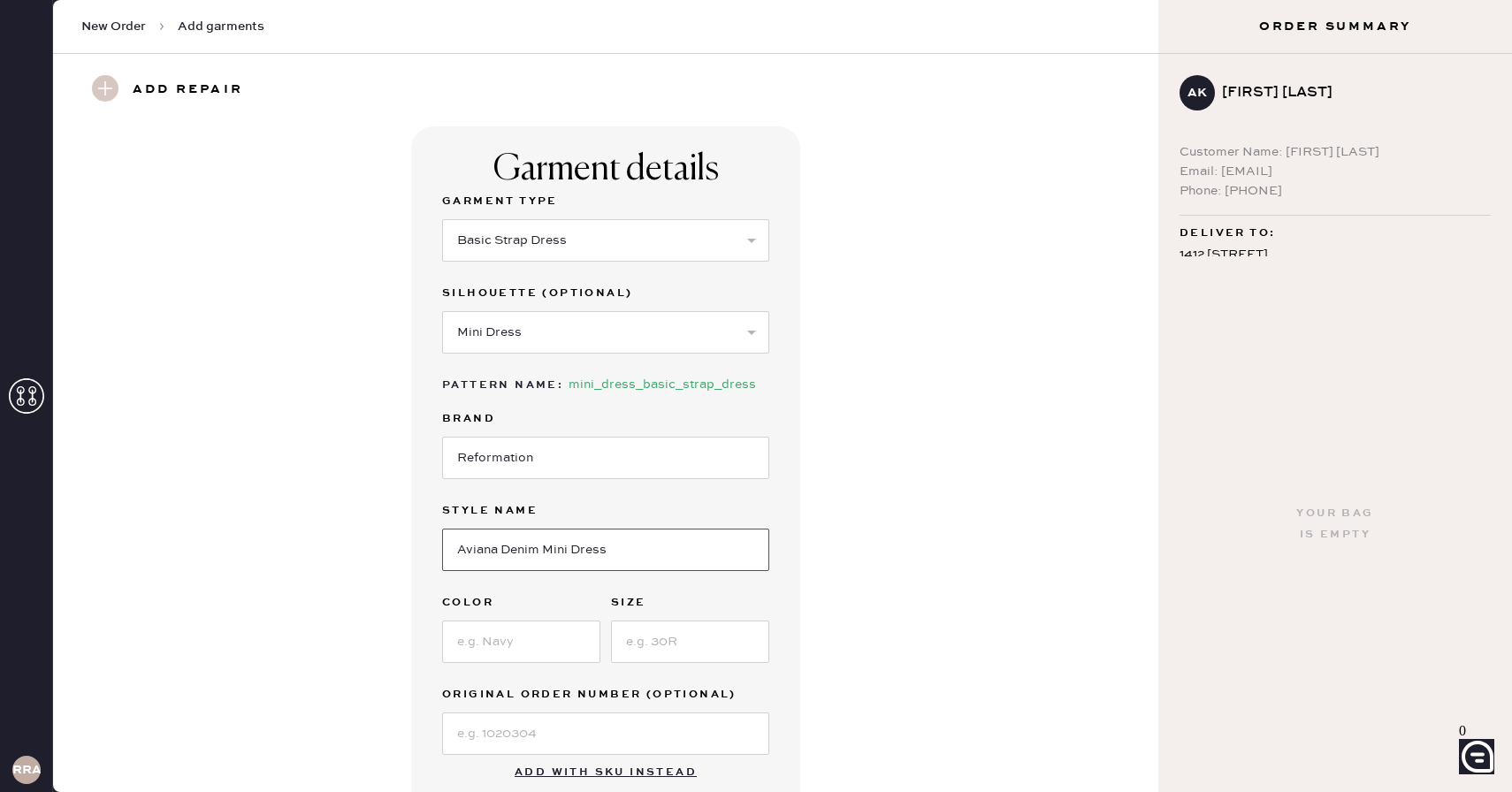 type on "Aviana Denim Mini Dress" 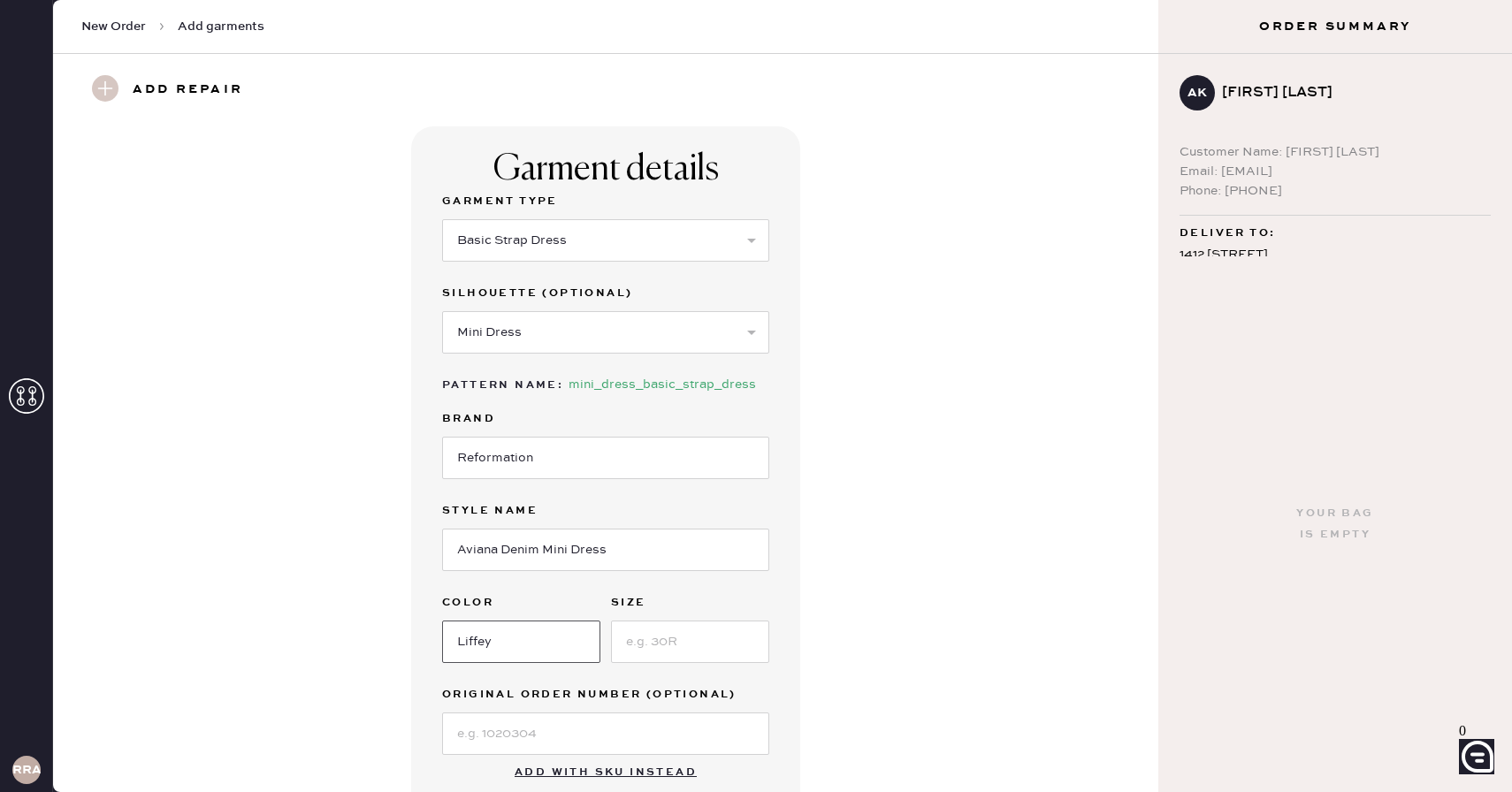 type on "Liffey" 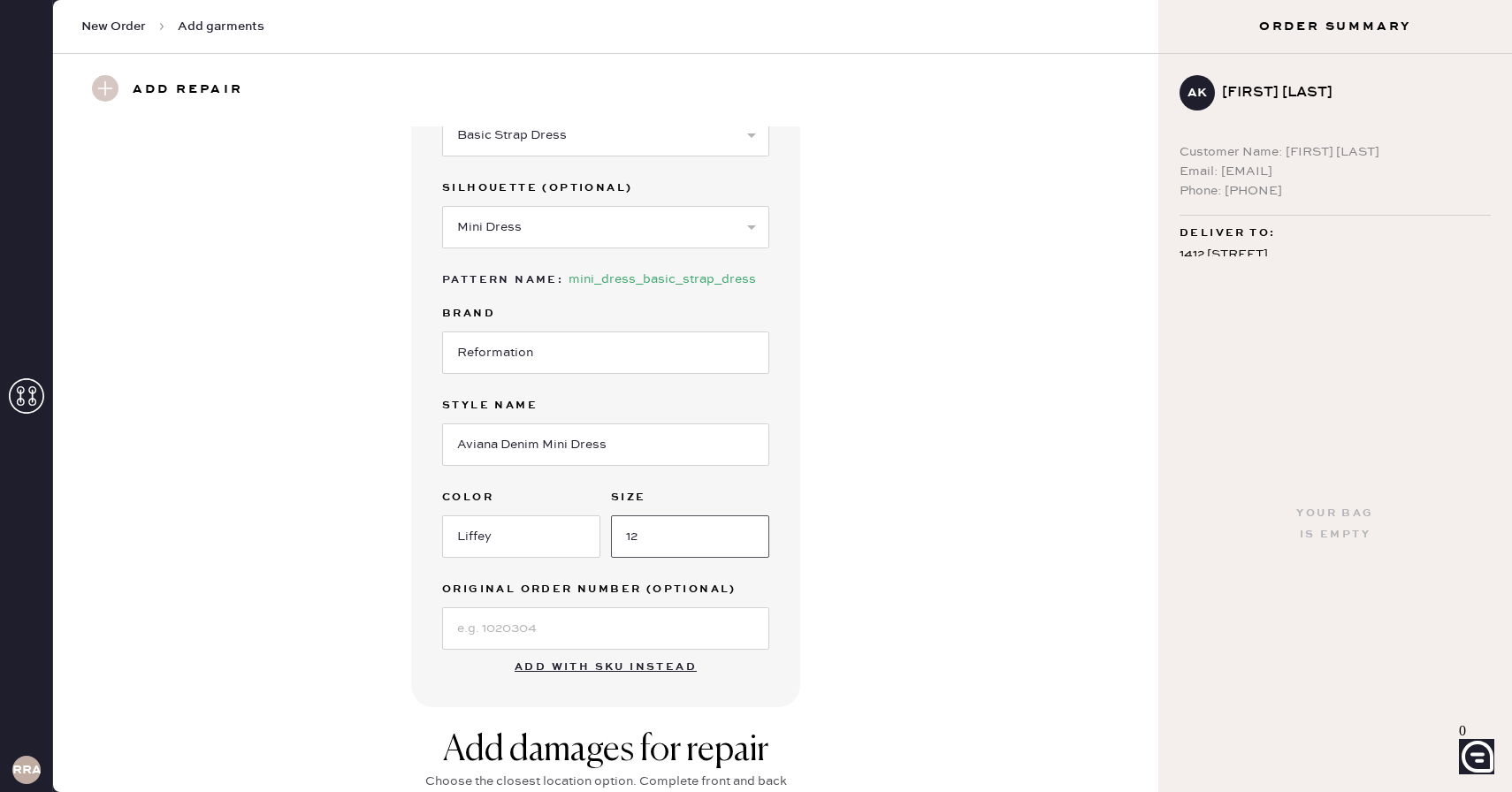 scroll, scrollTop: 130, scrollLeft: 0, axis: vertical 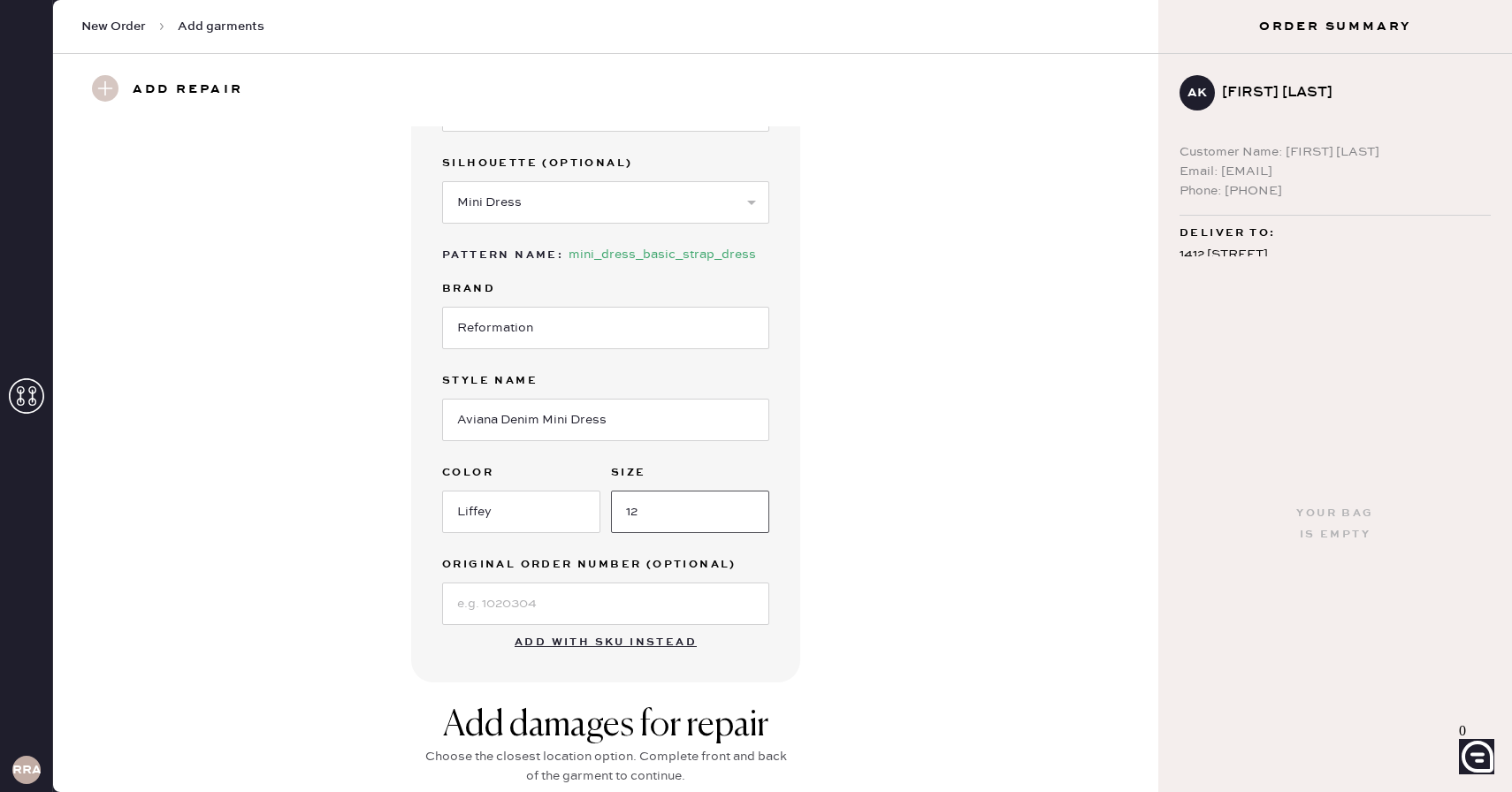 type on "12" 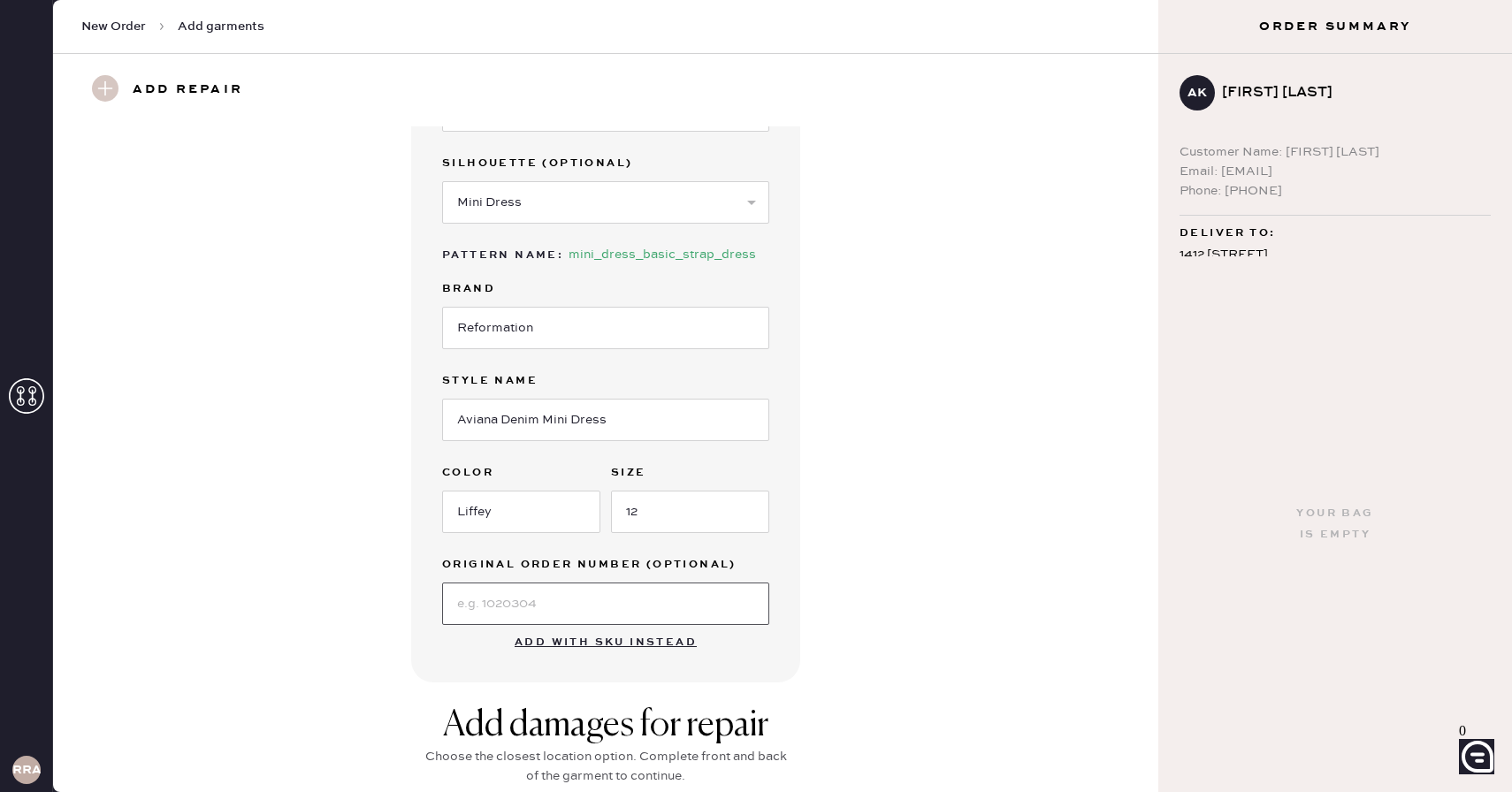 click at bounding box center (606, 604) 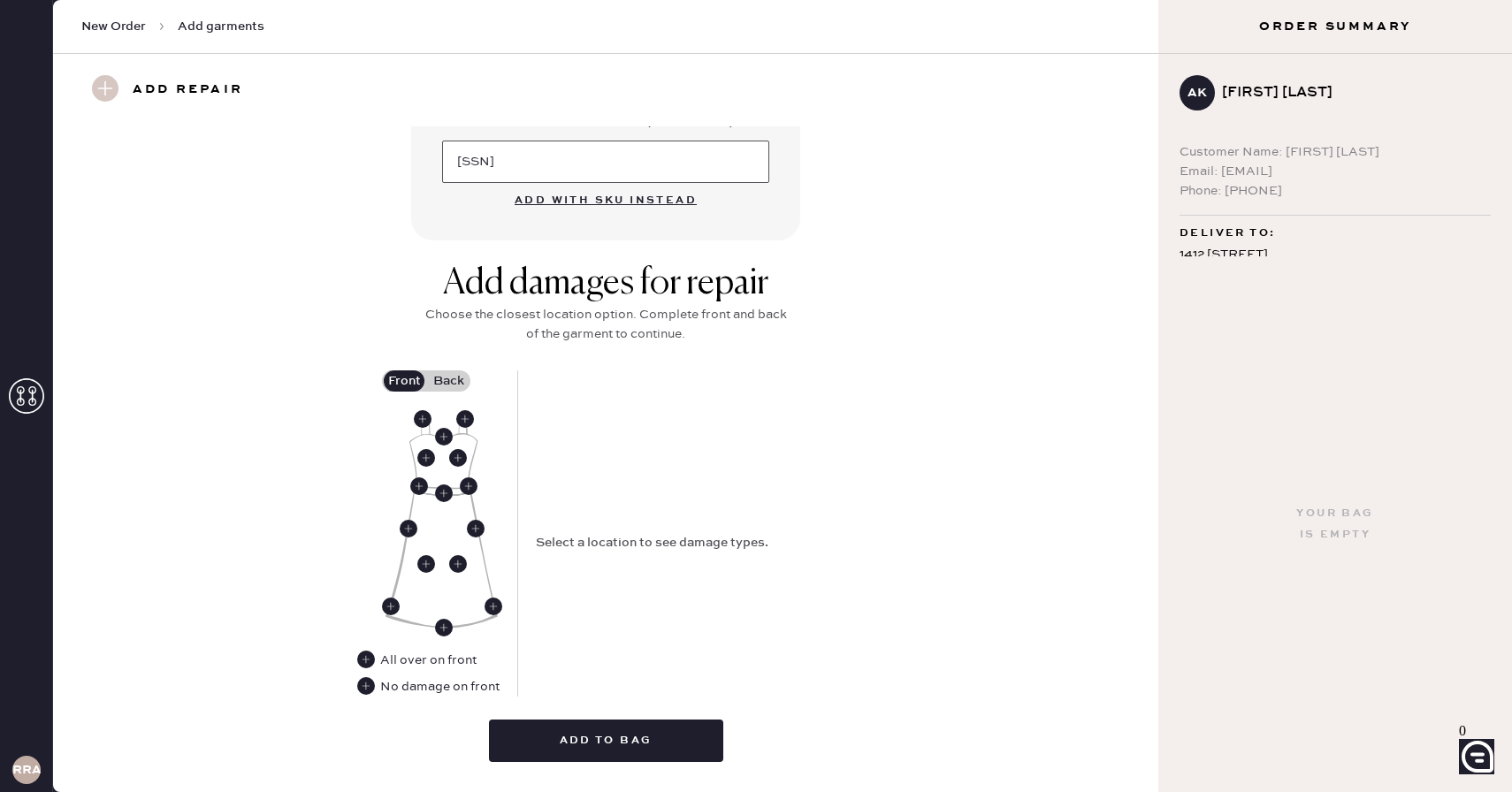 scroll, scrollTop: 573, scrollLeft: 0, axis: vertical 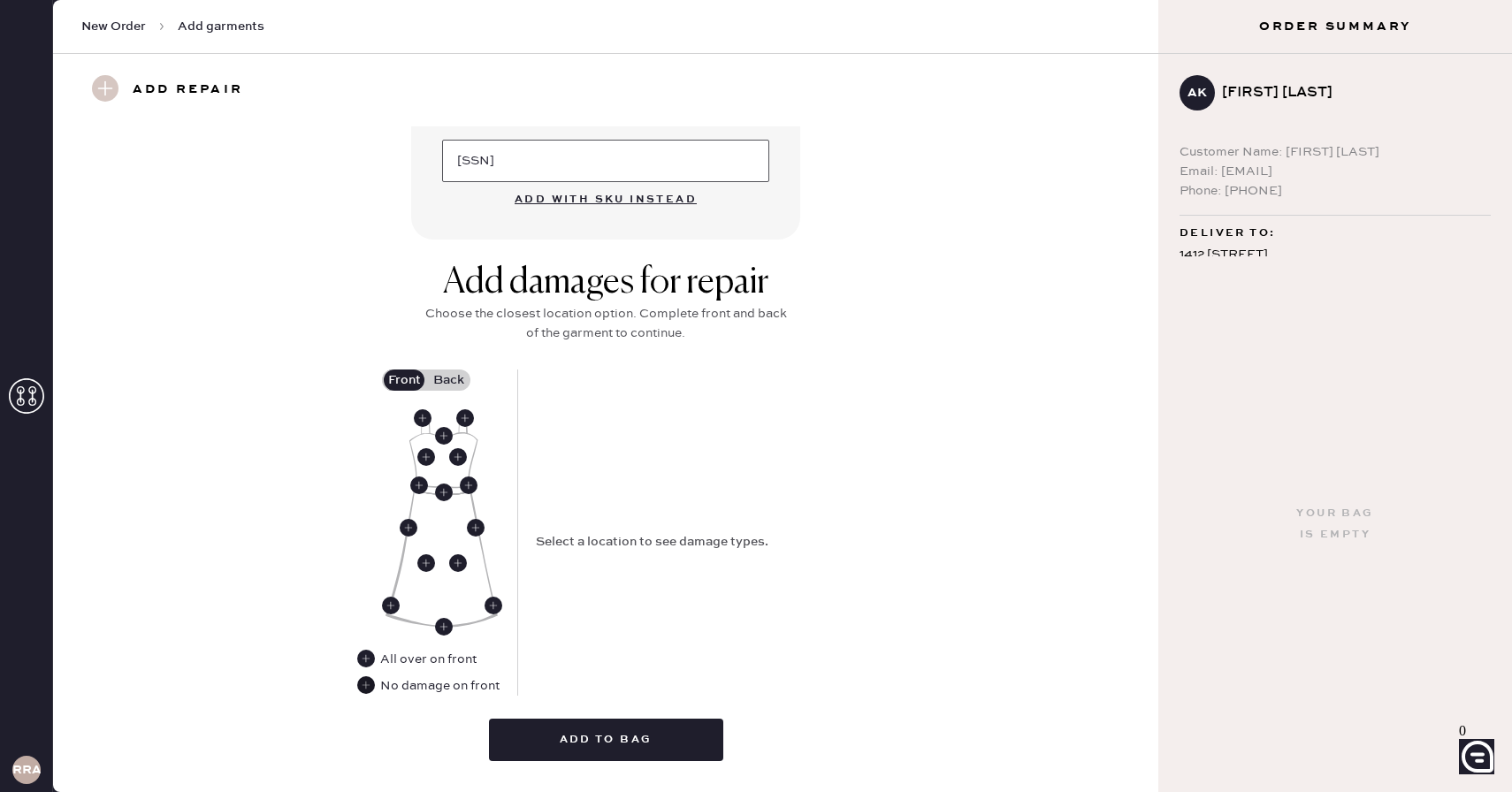 type on "[SSN]" 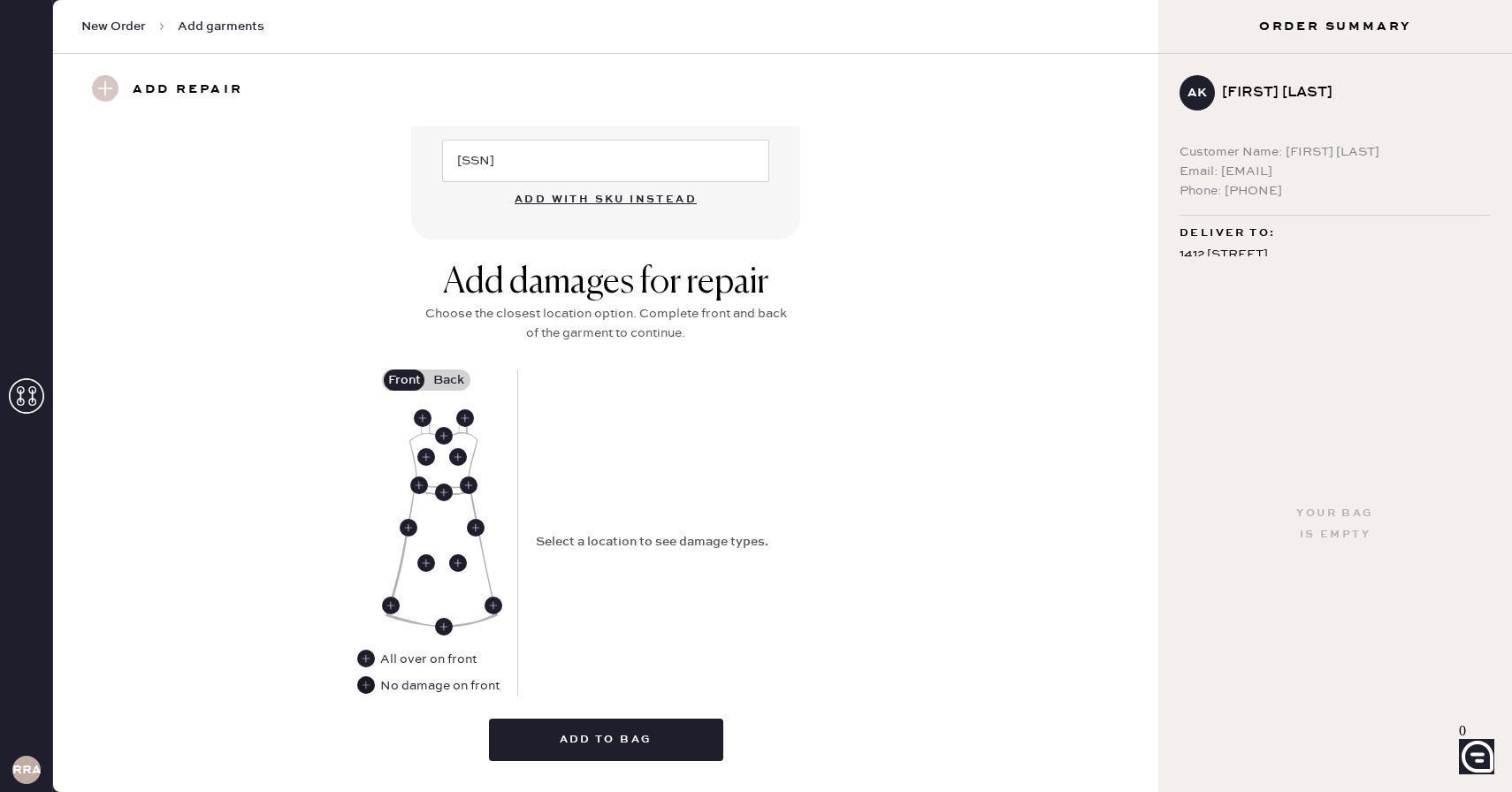click at bounding box center [366, 685] 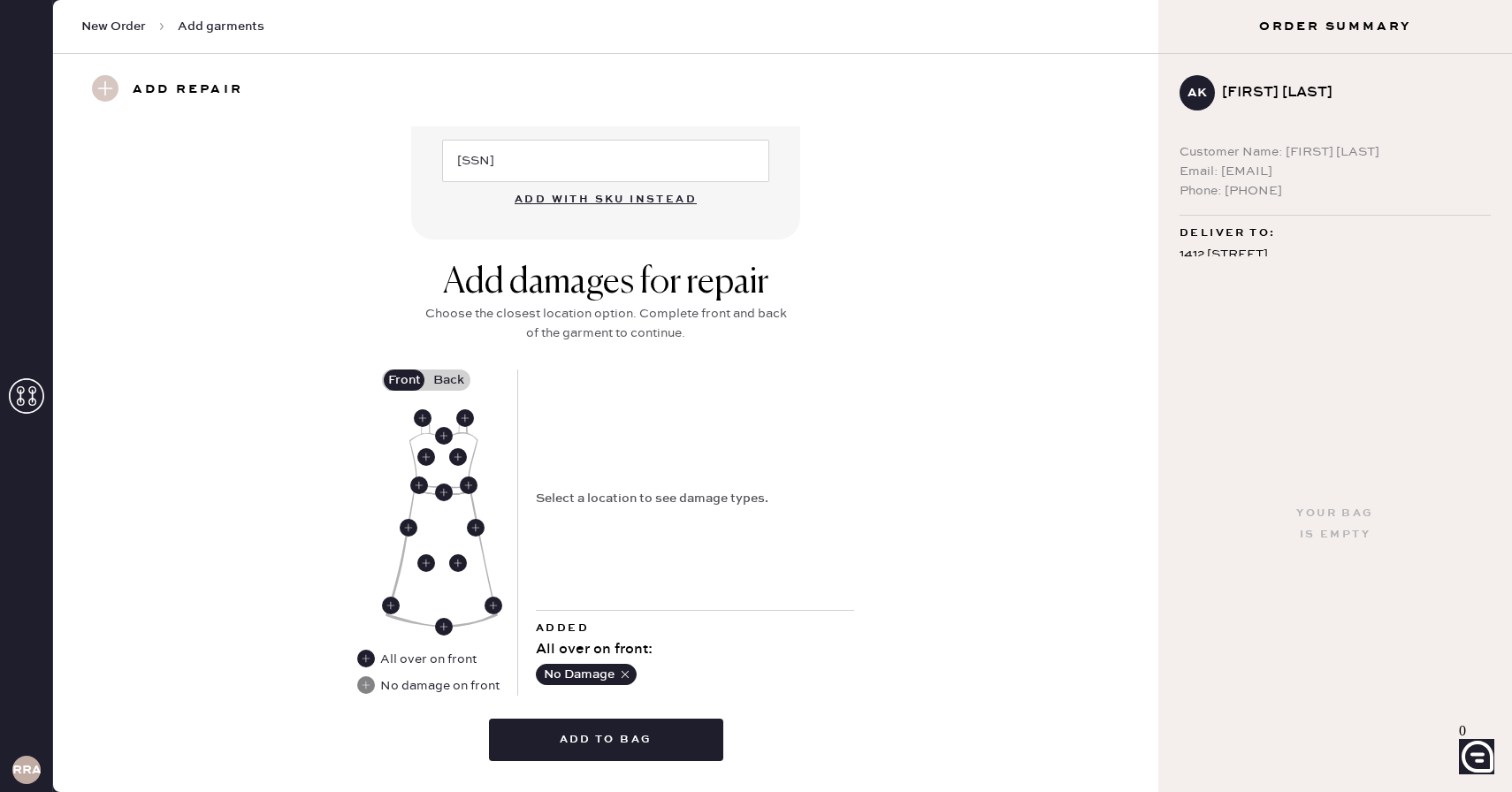 click on "Back" at bounding box center [448, 380] 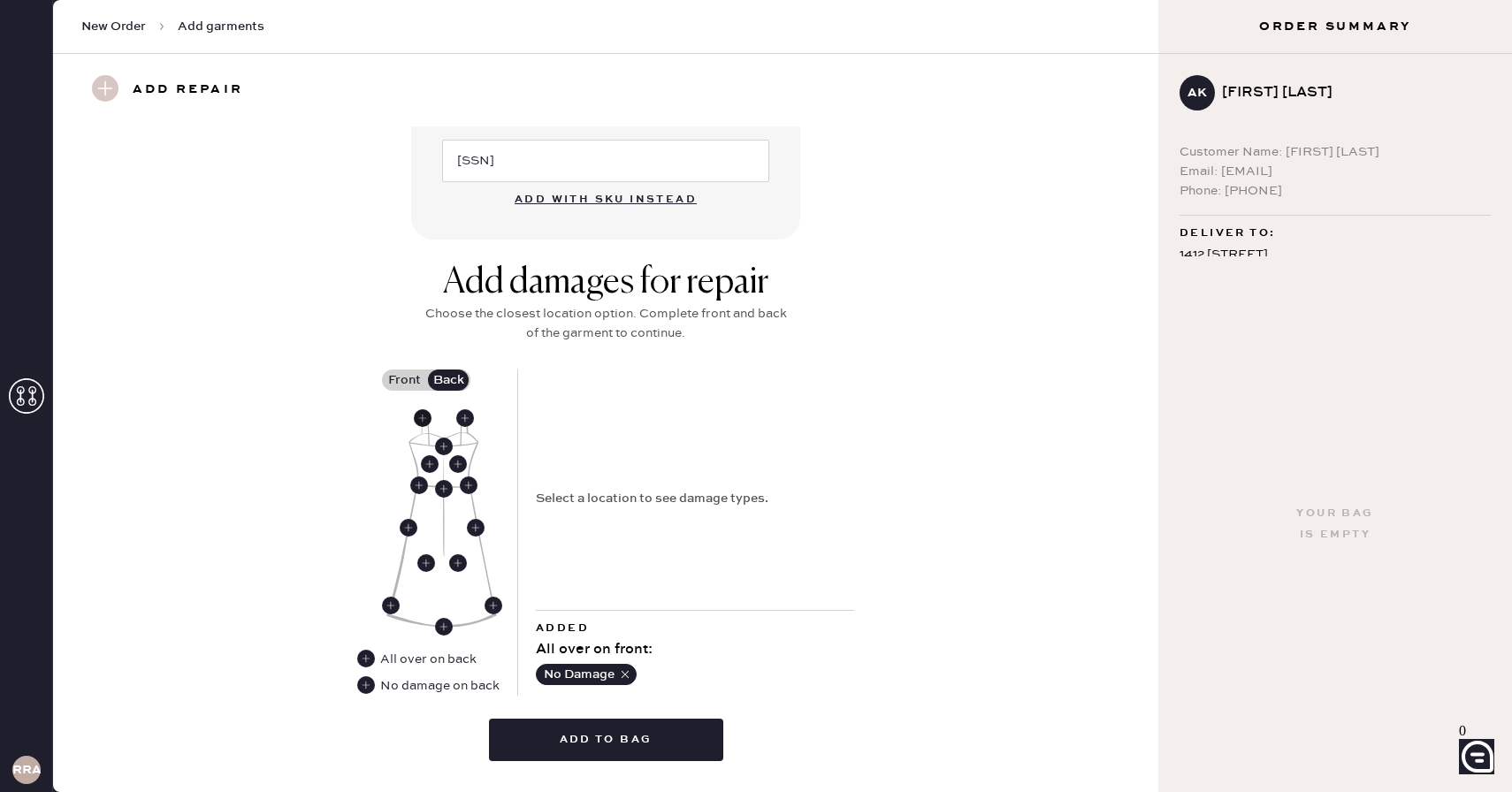 click at bounding box center [423, 418] 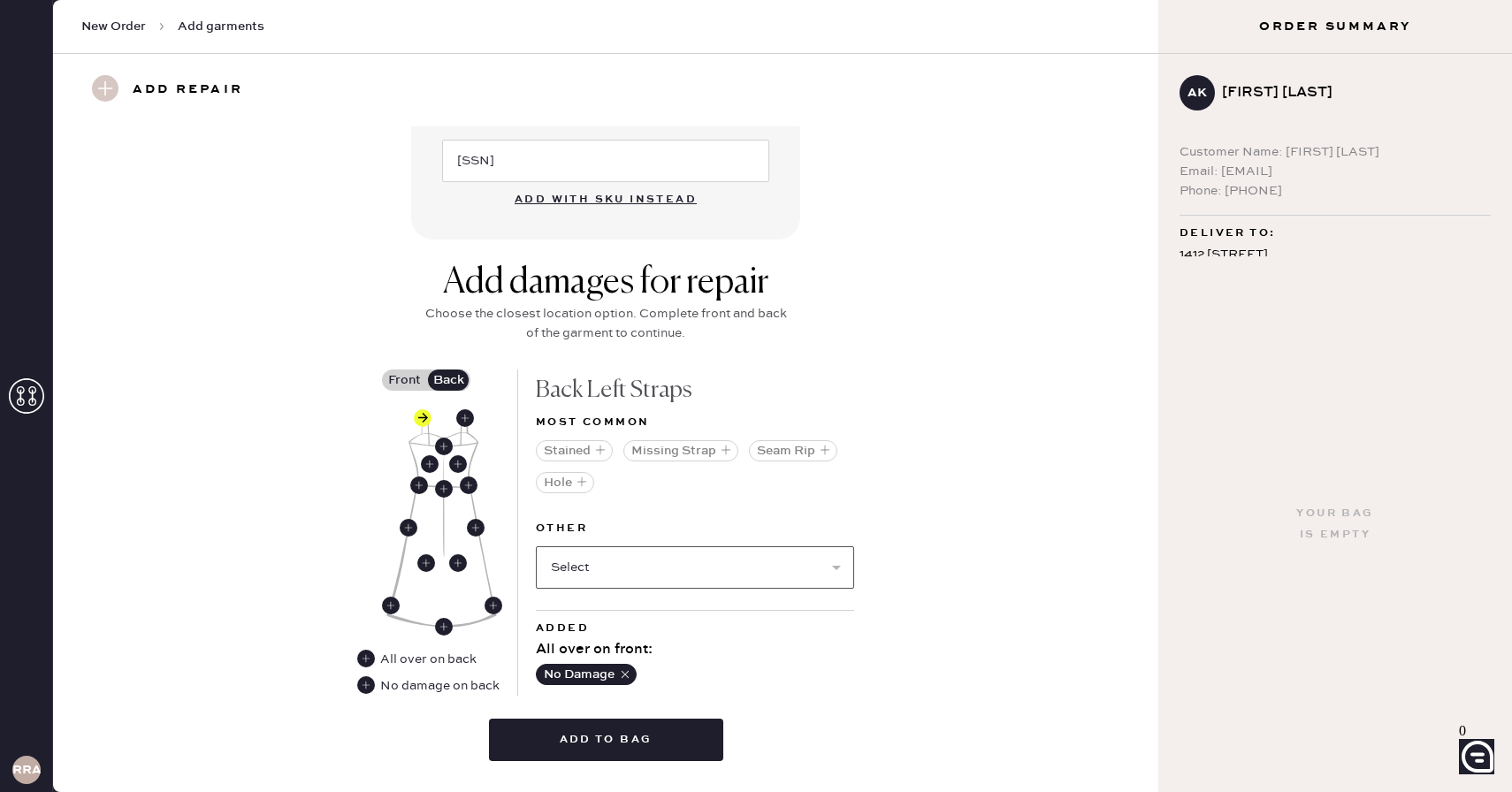click on "Select Broken / Ripped Hem Broken Beads Broken Belt Loop Broken Button Broken Cup Broken Elastic Broken Hook & Eye Broken Label/tag Broken Snap Broken Zipper Lint/hair Missing Beads Missing Button Missing Cup Missing Elastic Missing Hook & Eye Missing Snap Missing Zipper Odor Pilled Pull / Snag Stretched Elastic Wrinkled" at bounding box center (695, 567) 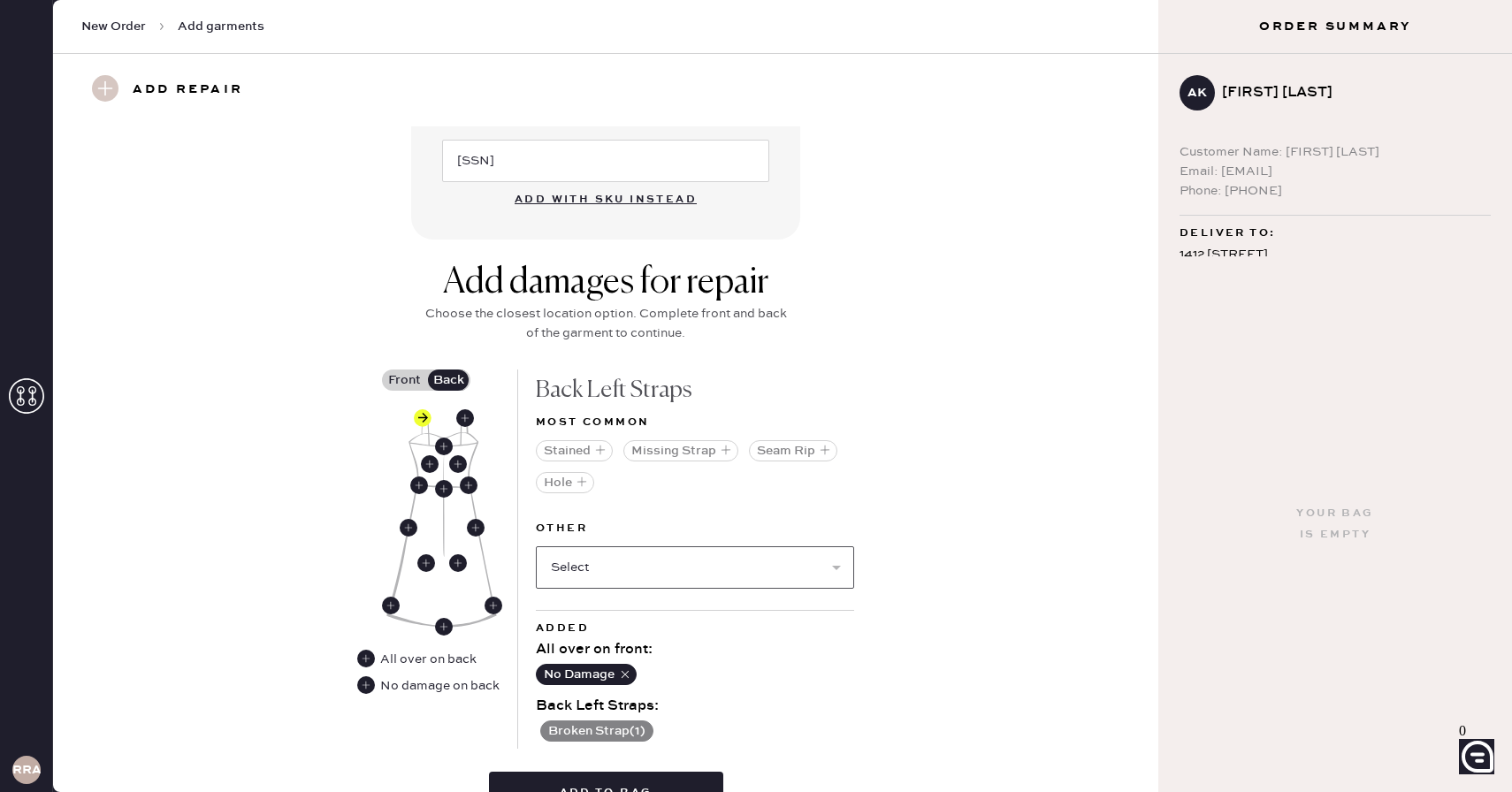 scroll, scrollTop: 672, scrollLeft: 0, axis: vertical 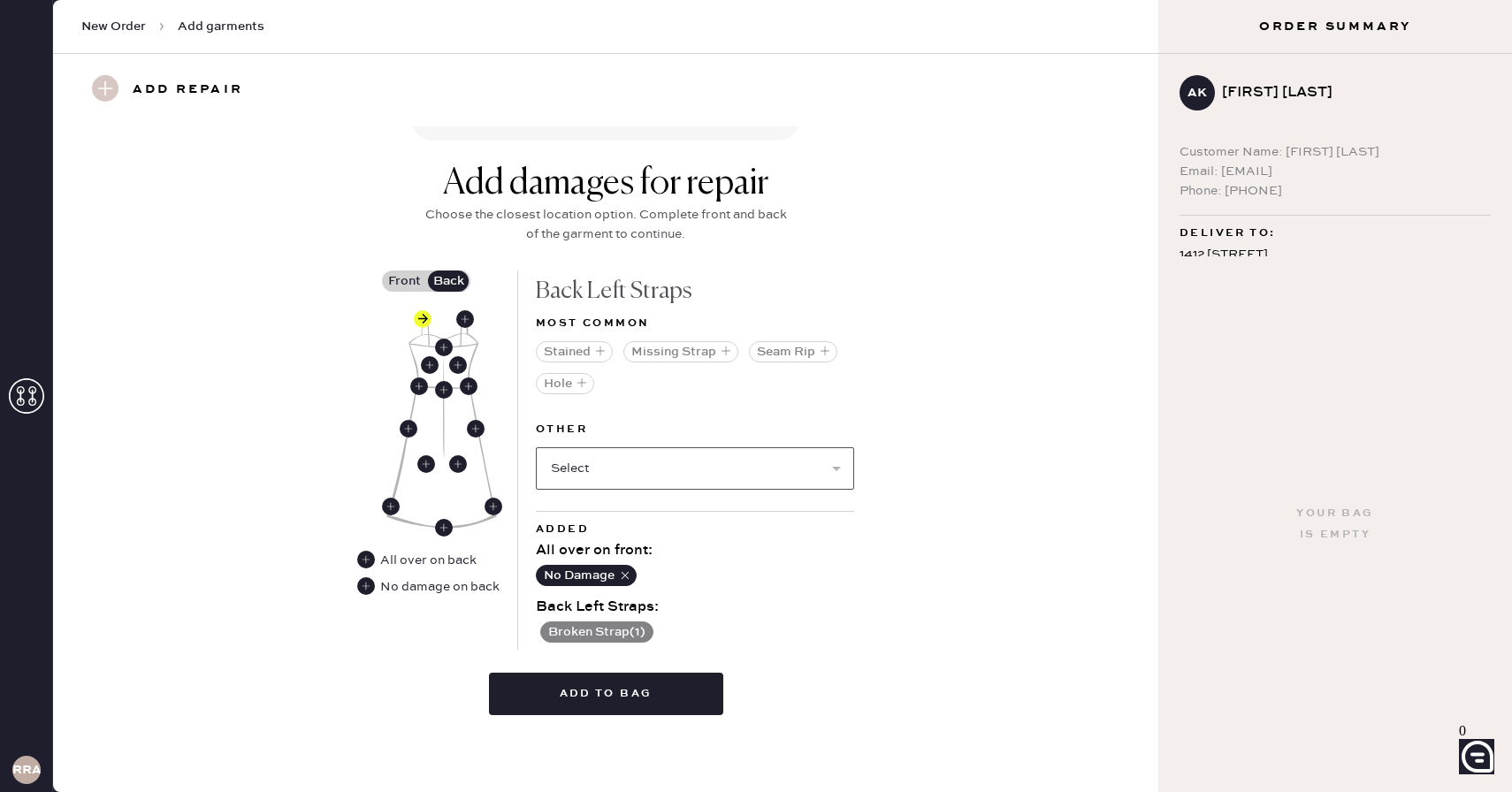 click on "Select Broken / Ripped Hem Broken Beads Broken Belt Loop Broken Button Broken Cup Broken Elastic Broken Hook & Eye Broken Label/tag Broken Snap Broken Zipper Lint/hair Missing Beads Missing Button Missing Cup Missing Elastic Missing Hook & Eye Missing Snap Missing Zipper Odor Pilled Pull / Snag Stretched Elastic Wrinkled" at bounding box center [695, 468] 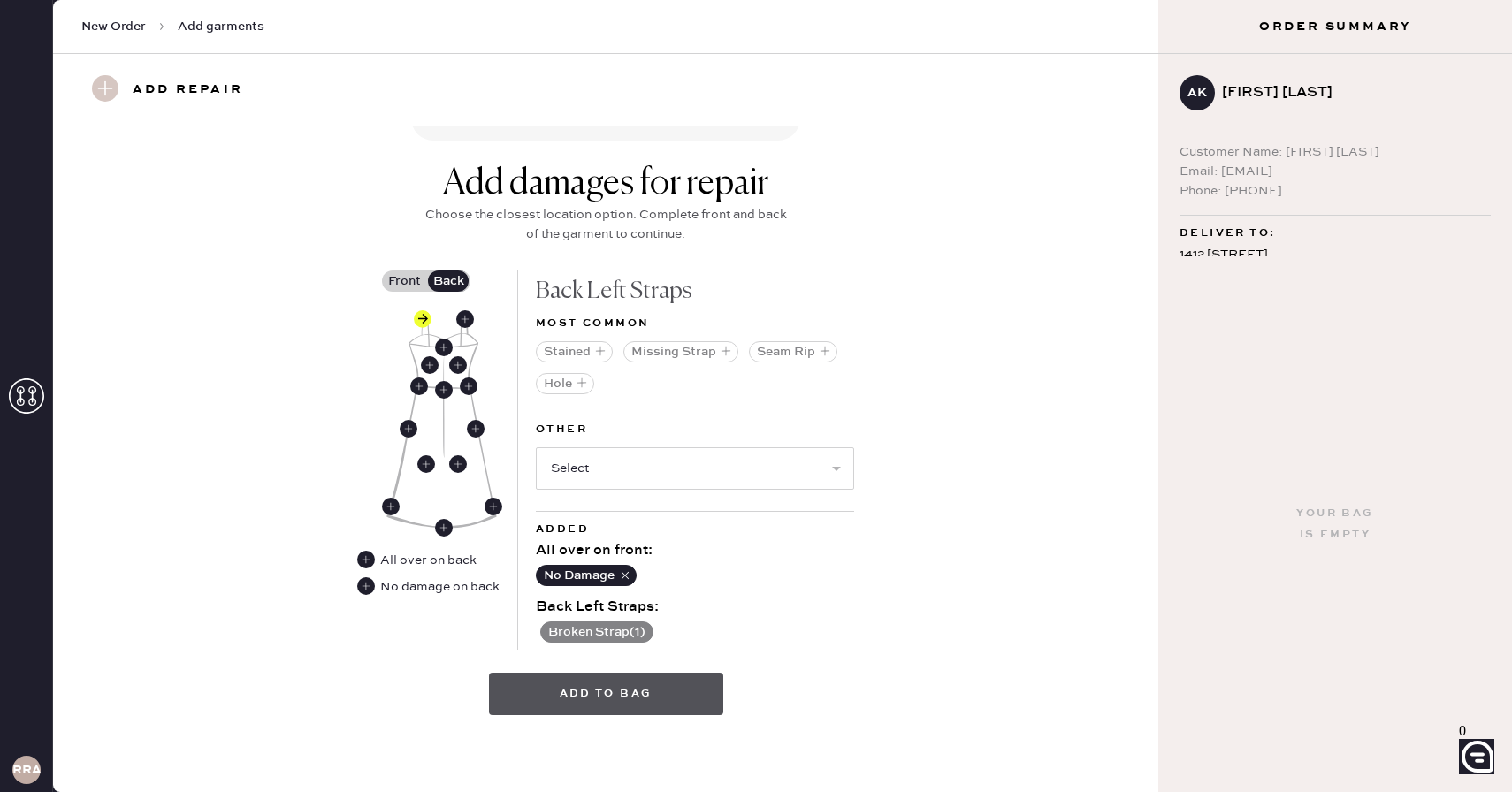 click on "Add to bag" at bounding box center (606, 694) 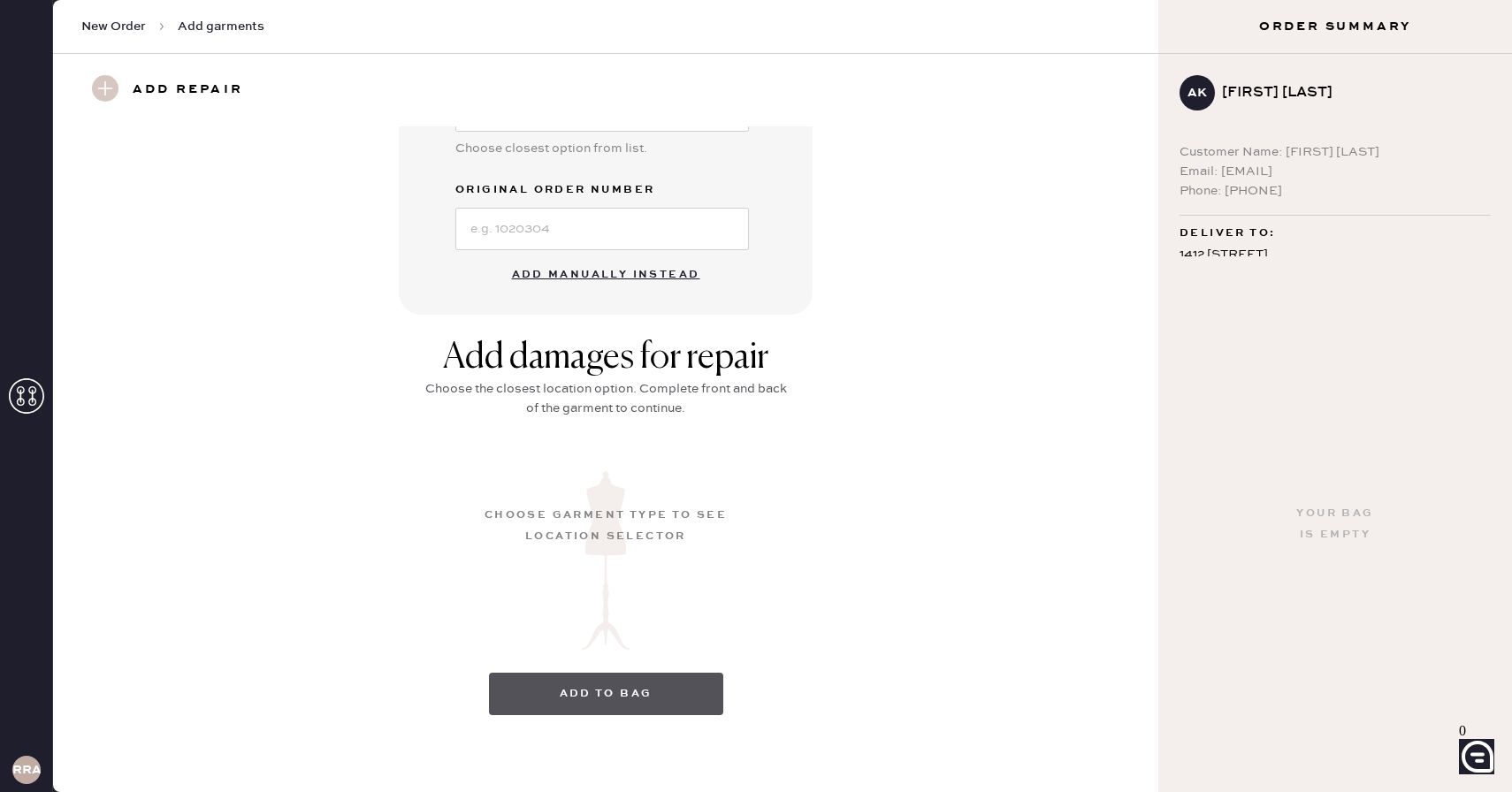 scroll, scrollTop: 78, scrollLeft: 0, axis: vertical 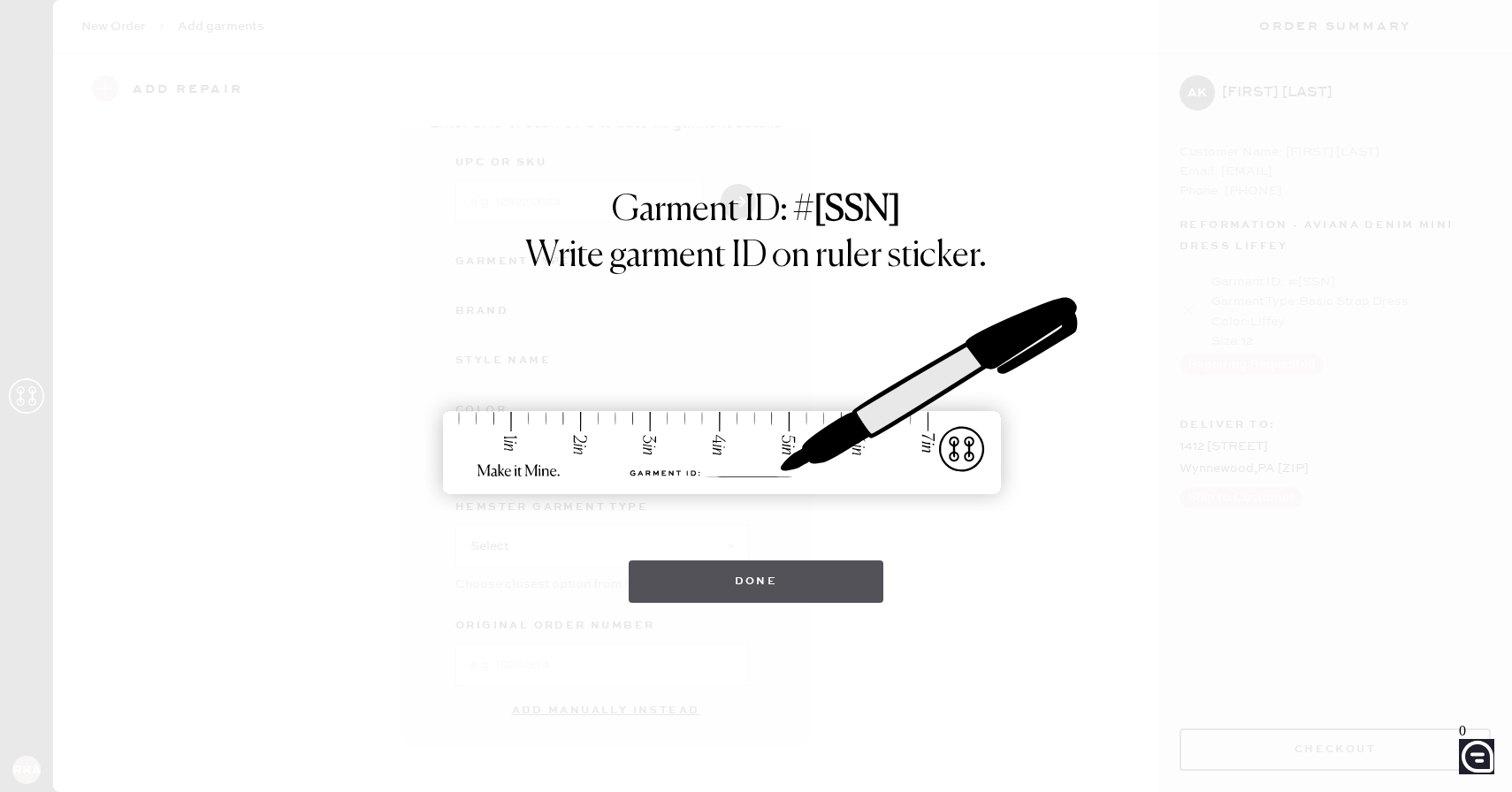 click on "Done" at bounding box center [756, 582] 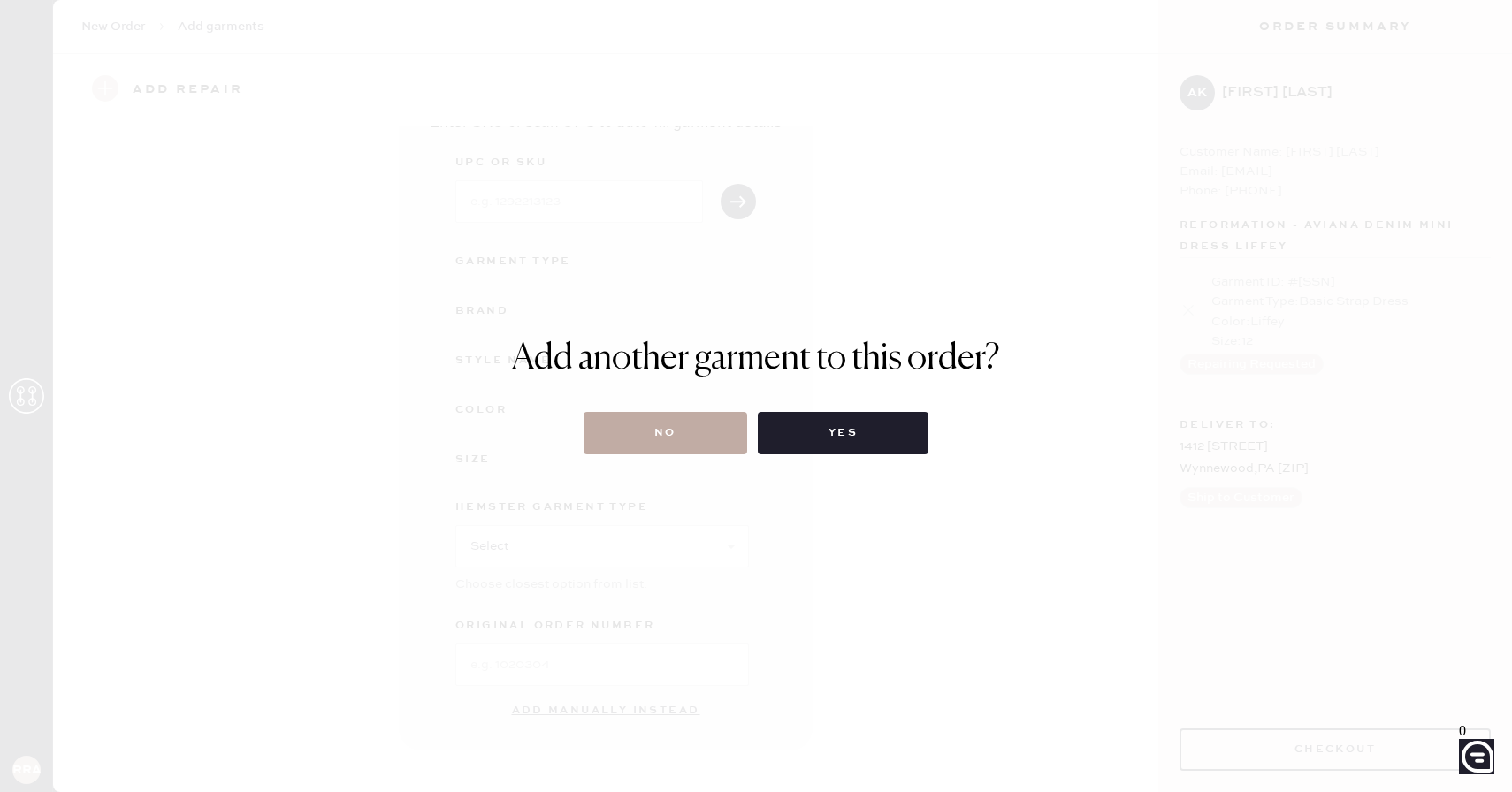 click on "No" at bounding box center (665, 433) 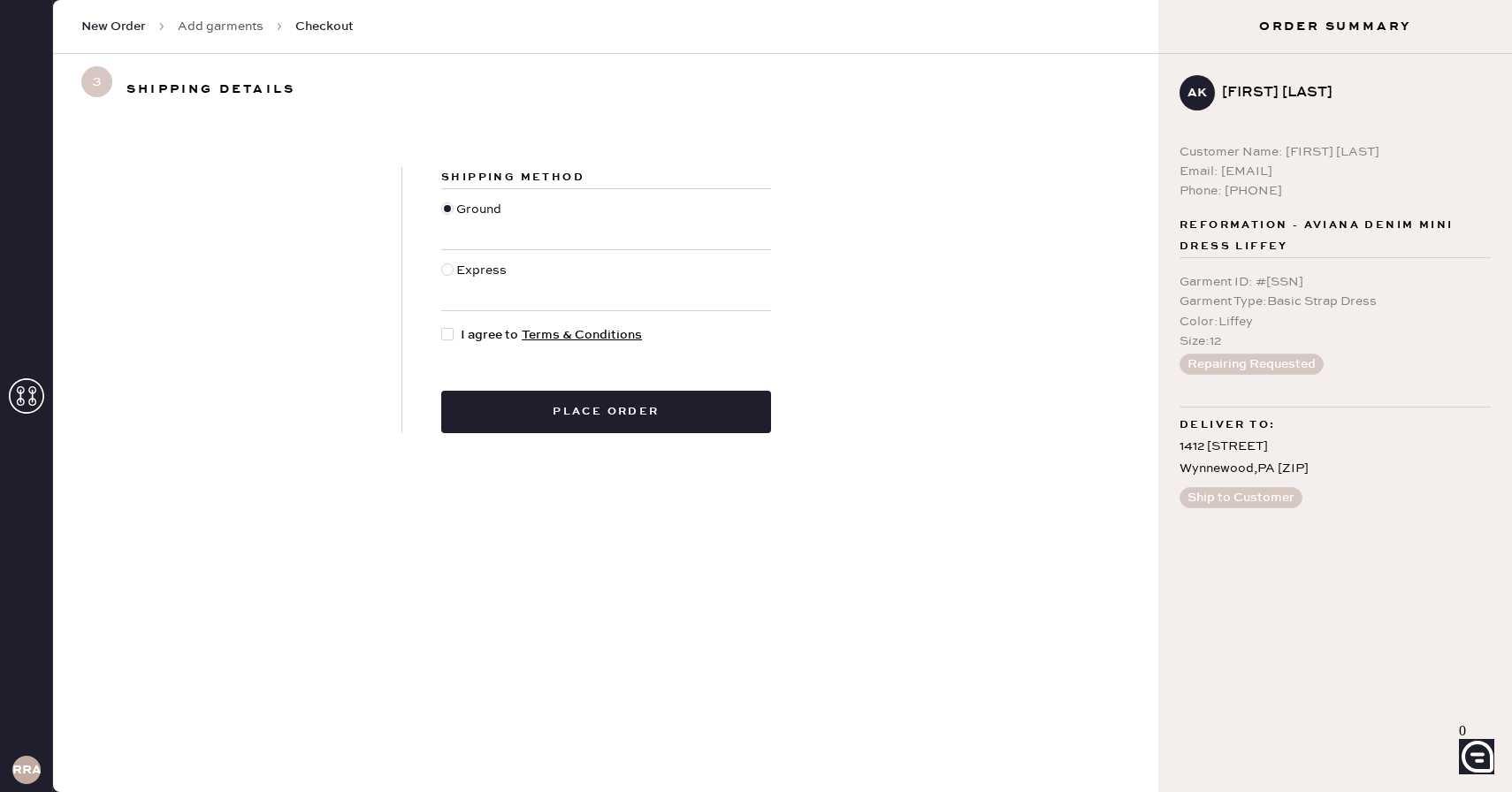 click at bounding box center [451, 335] 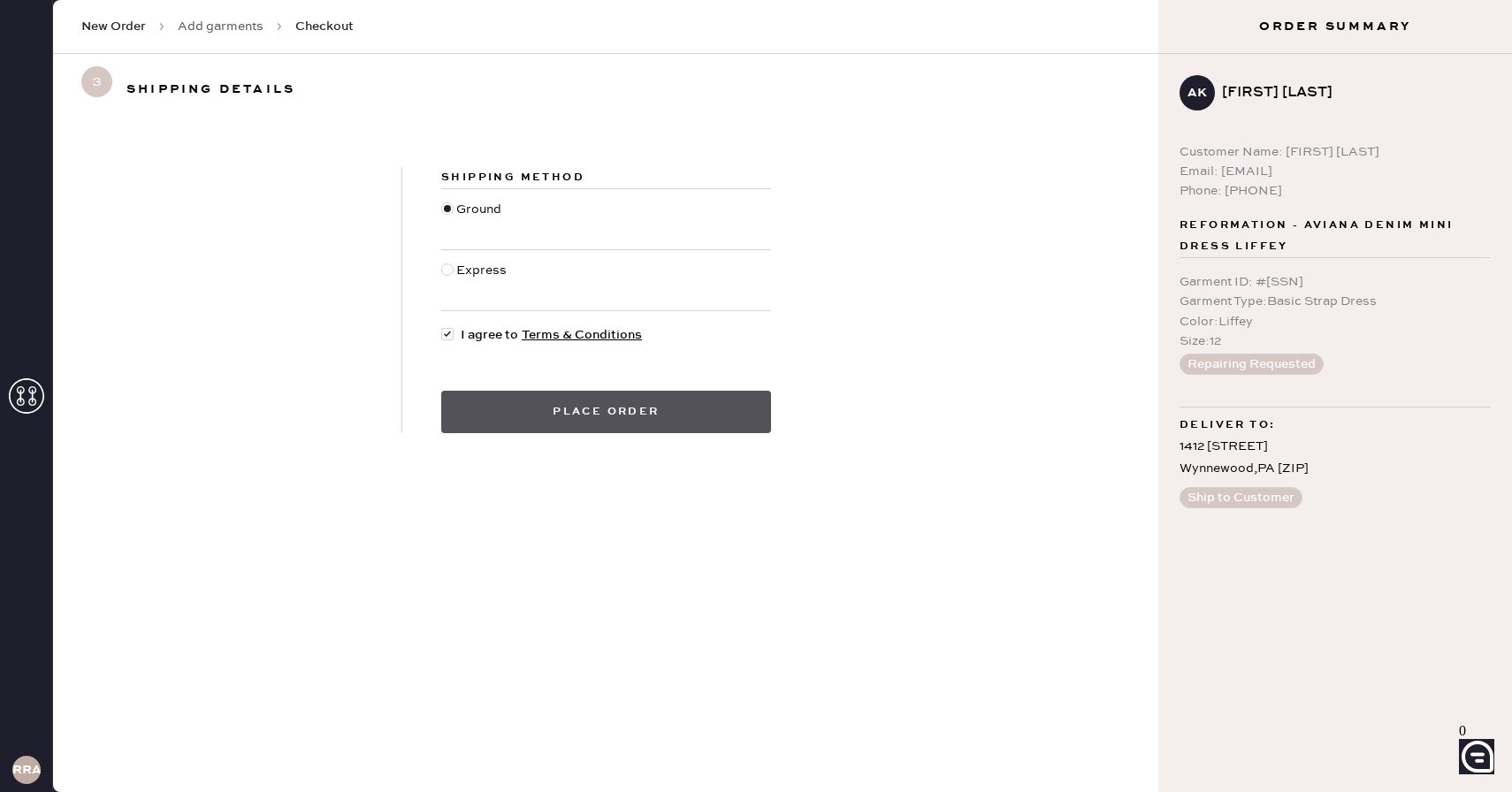click on "Place order" at bounding box center [606, 412] 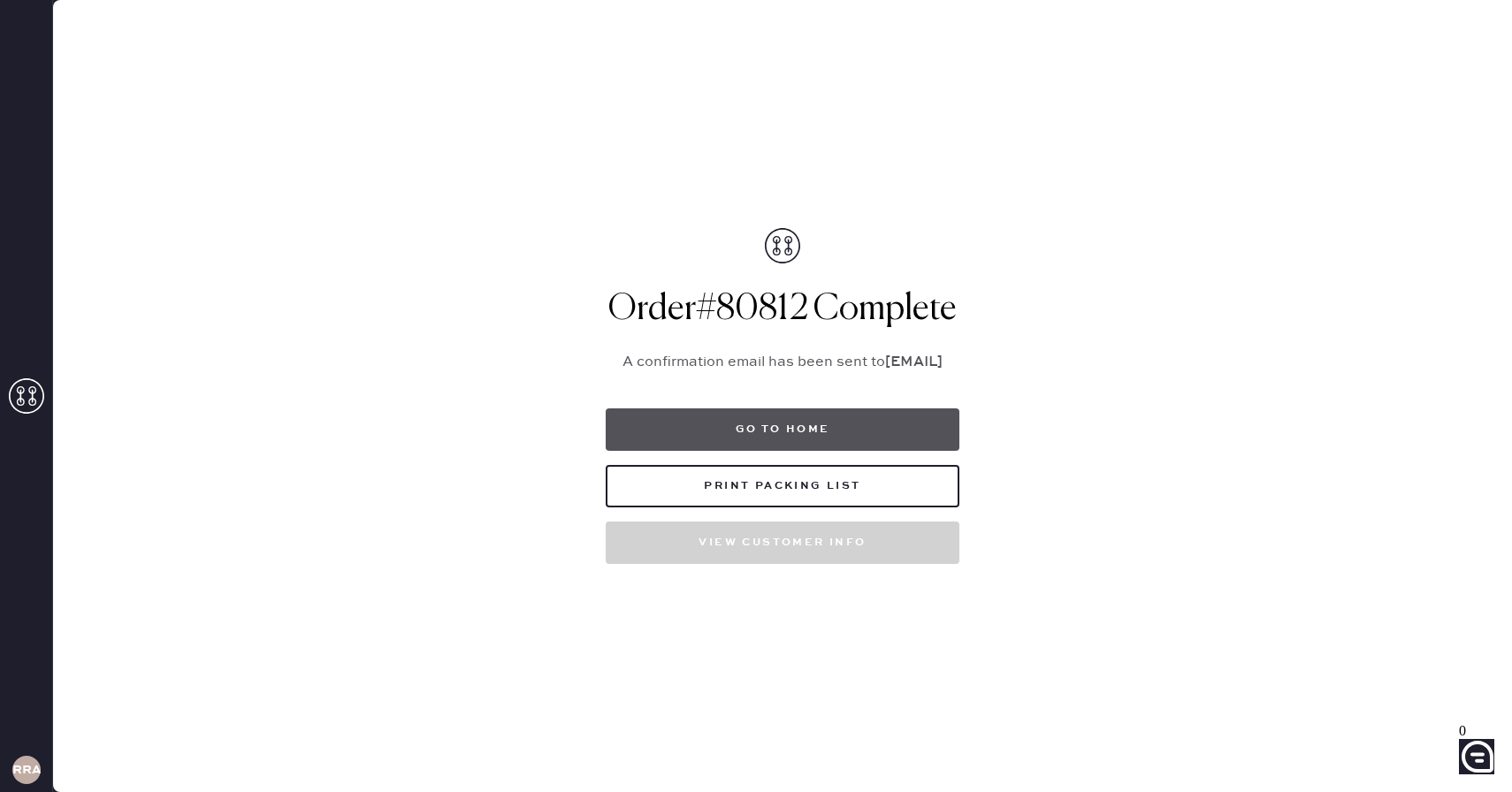 click on "Go to home" at bounding box center (783, 430) 